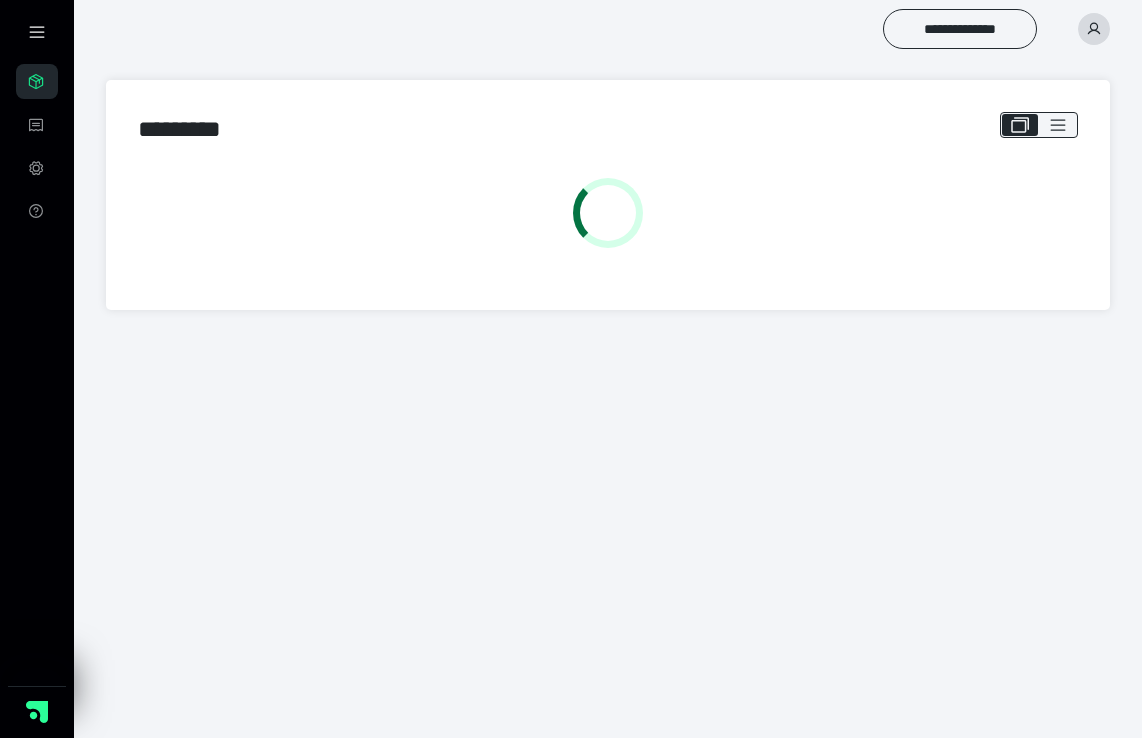 scroll, scrollTop: 0, scrollLeft: 0, axis: both 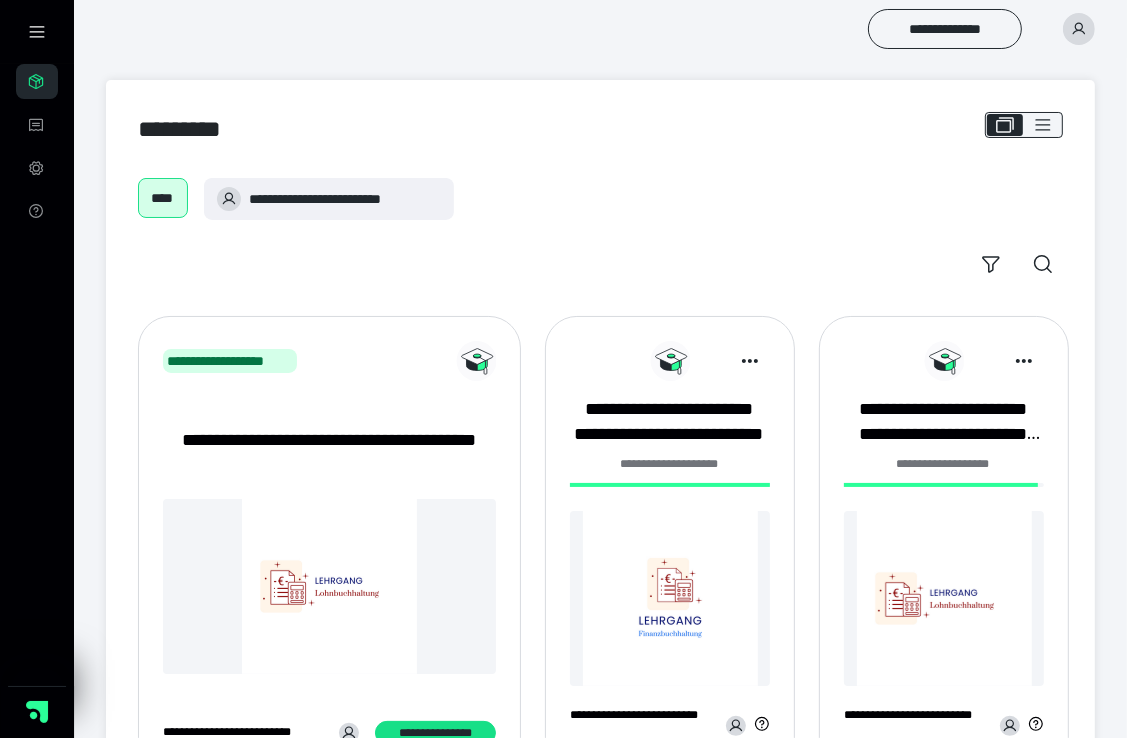 drag, startPoint x: 0, startPoint y: 0, endPoint x: 694, endPoint y: 578, distance: 903.1722 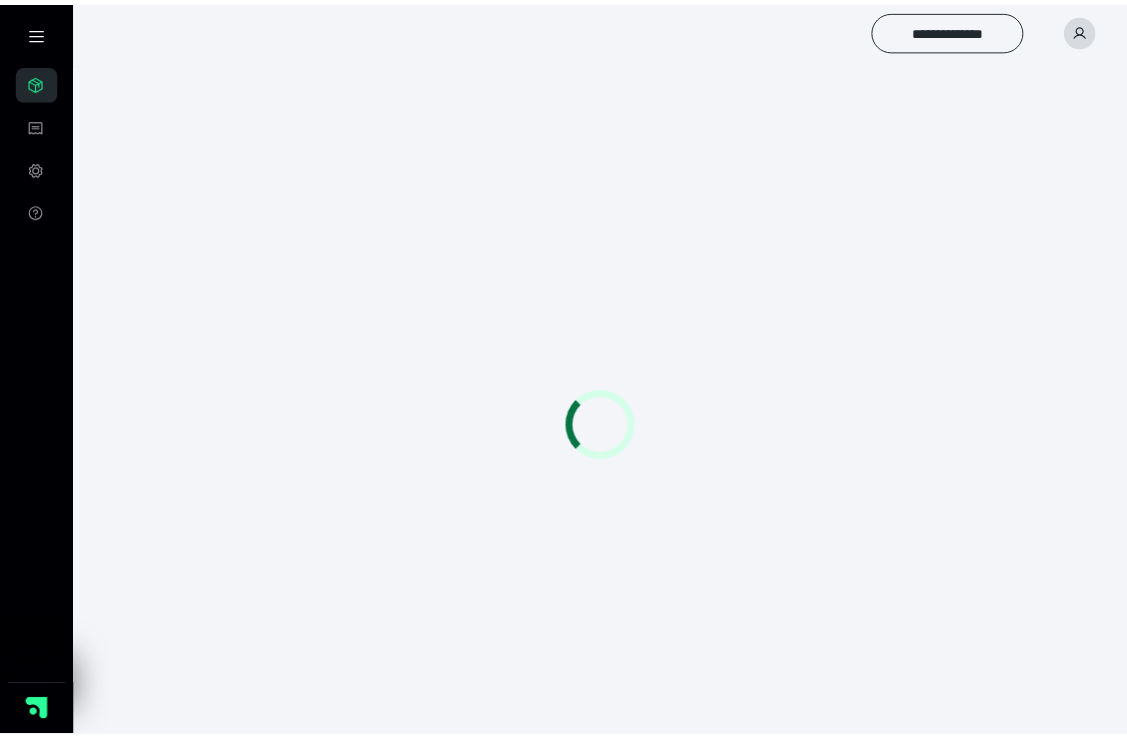scroll, scrollTop: 0, scrollLeft: 0, axis: both 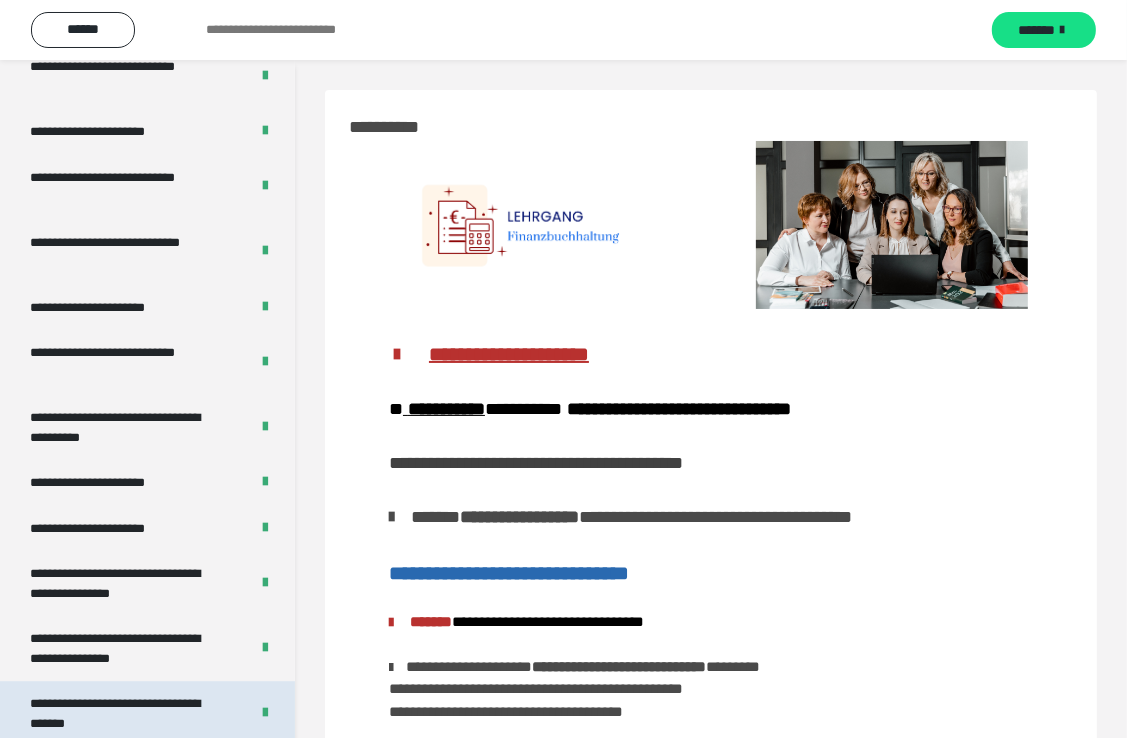 click on "**********" at bounding box center (124, 713) 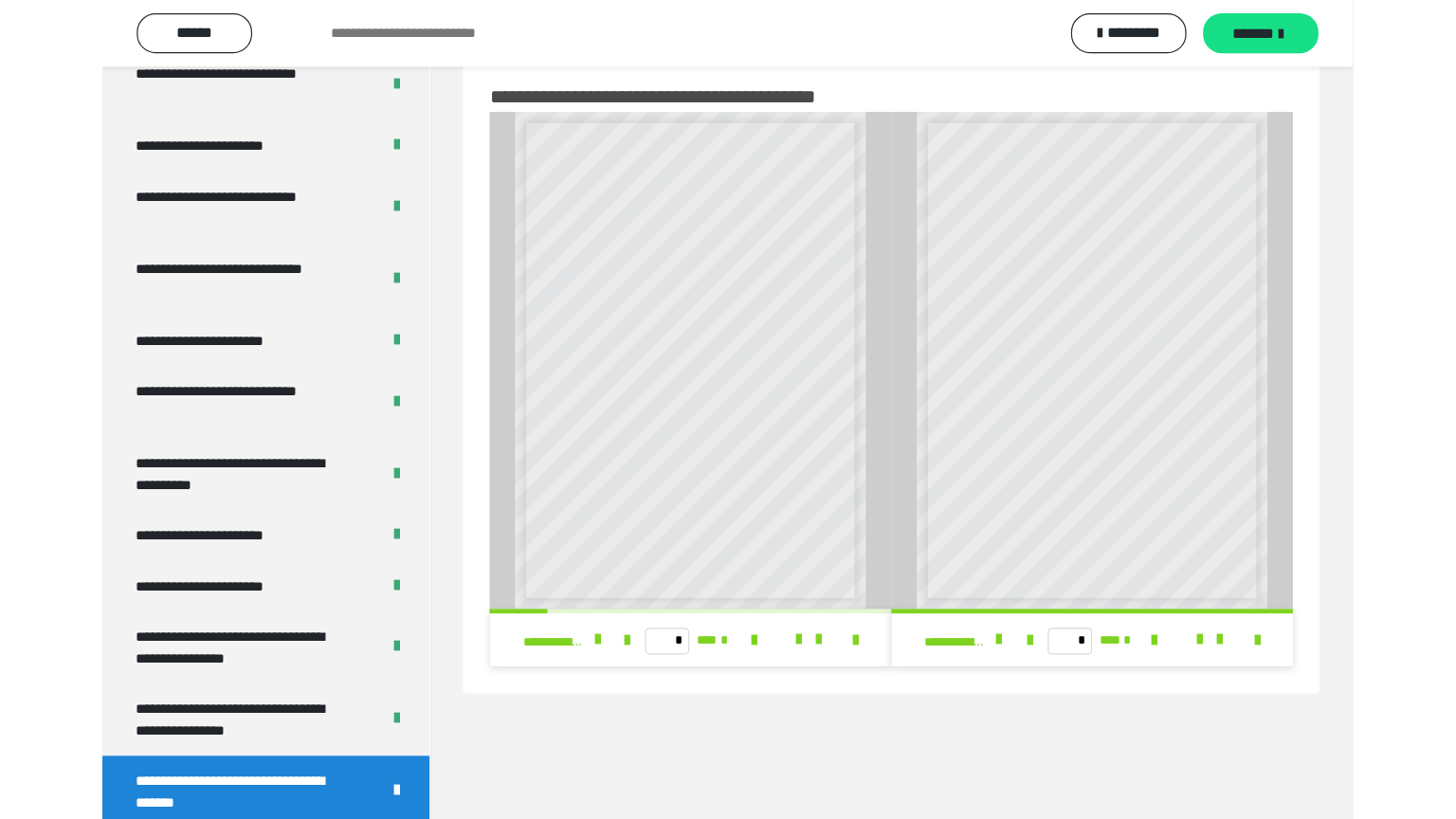 scroll, scrollTop: 57, scrollLeft: 0, axis: vertical 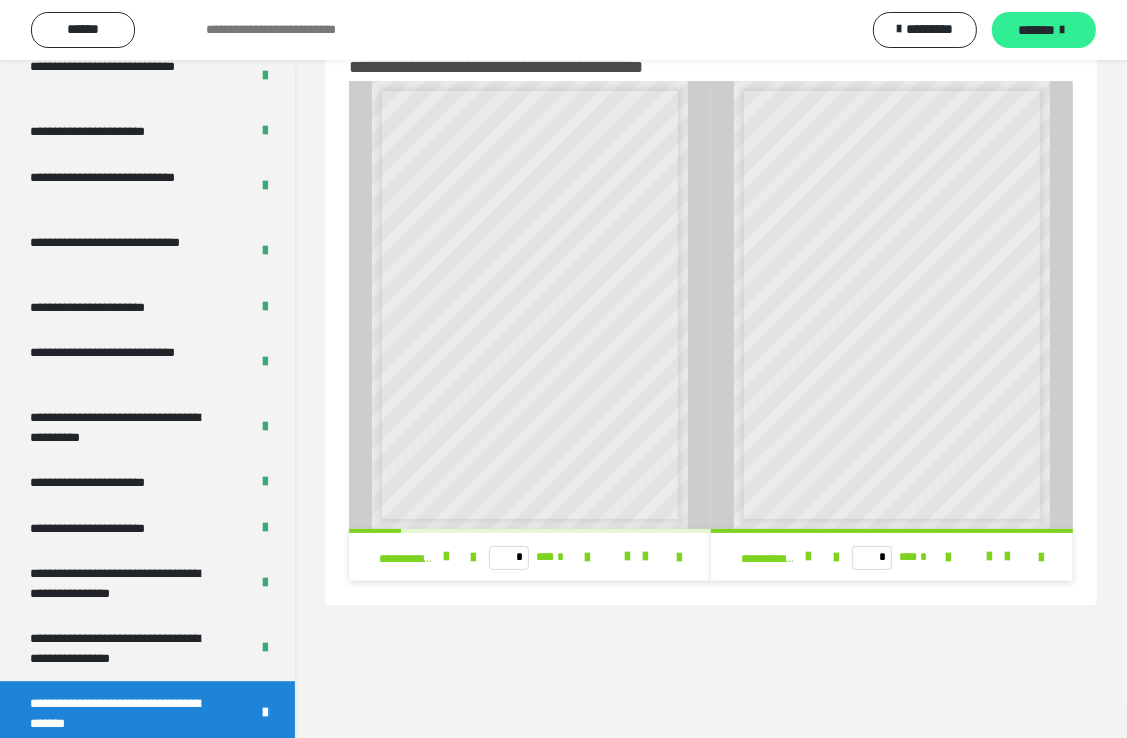 click on "*******" at bounding box center (1037, 30) 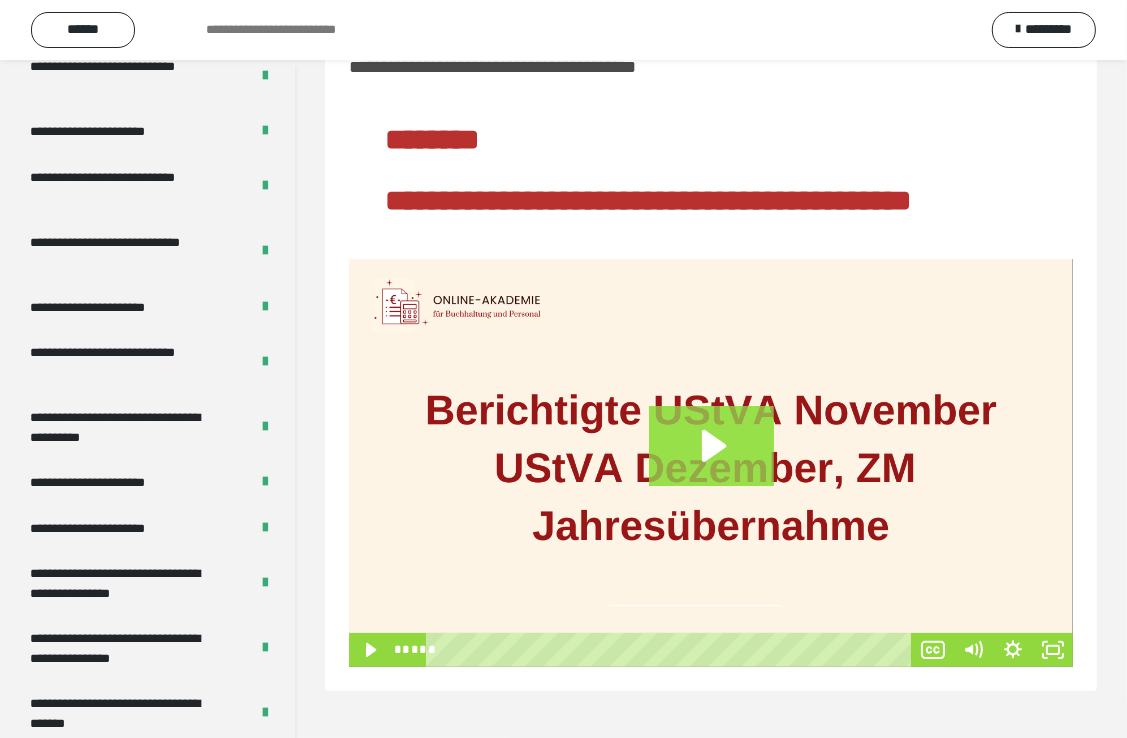 click 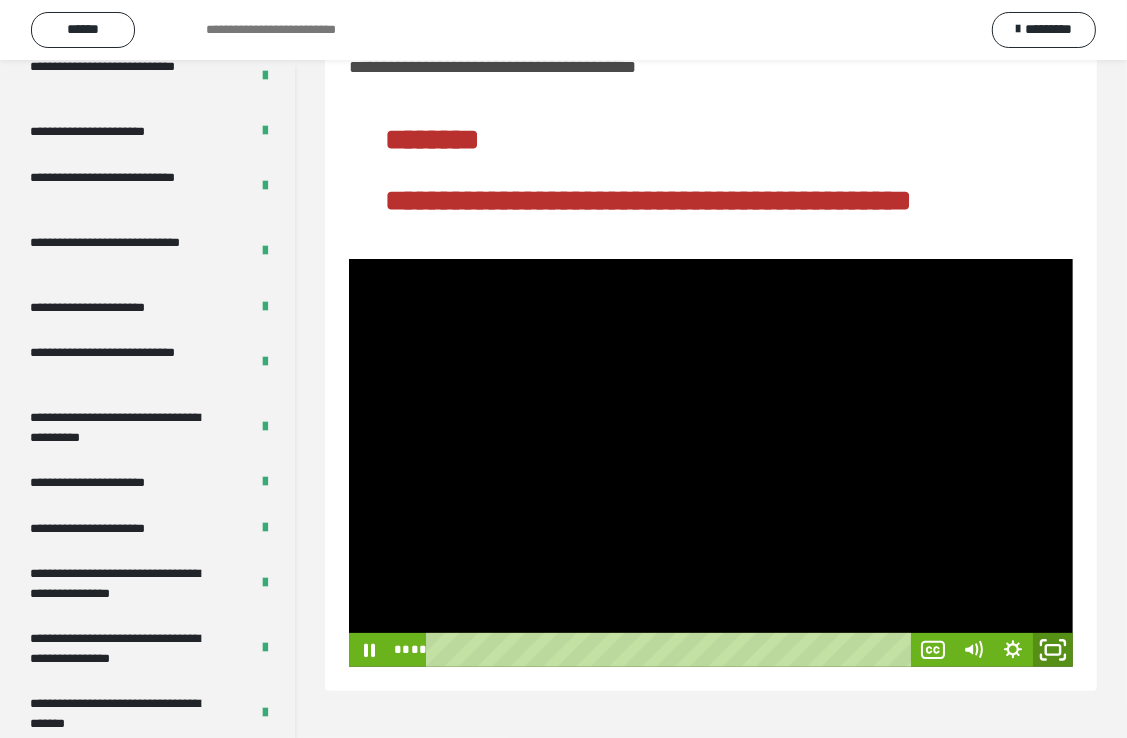 click 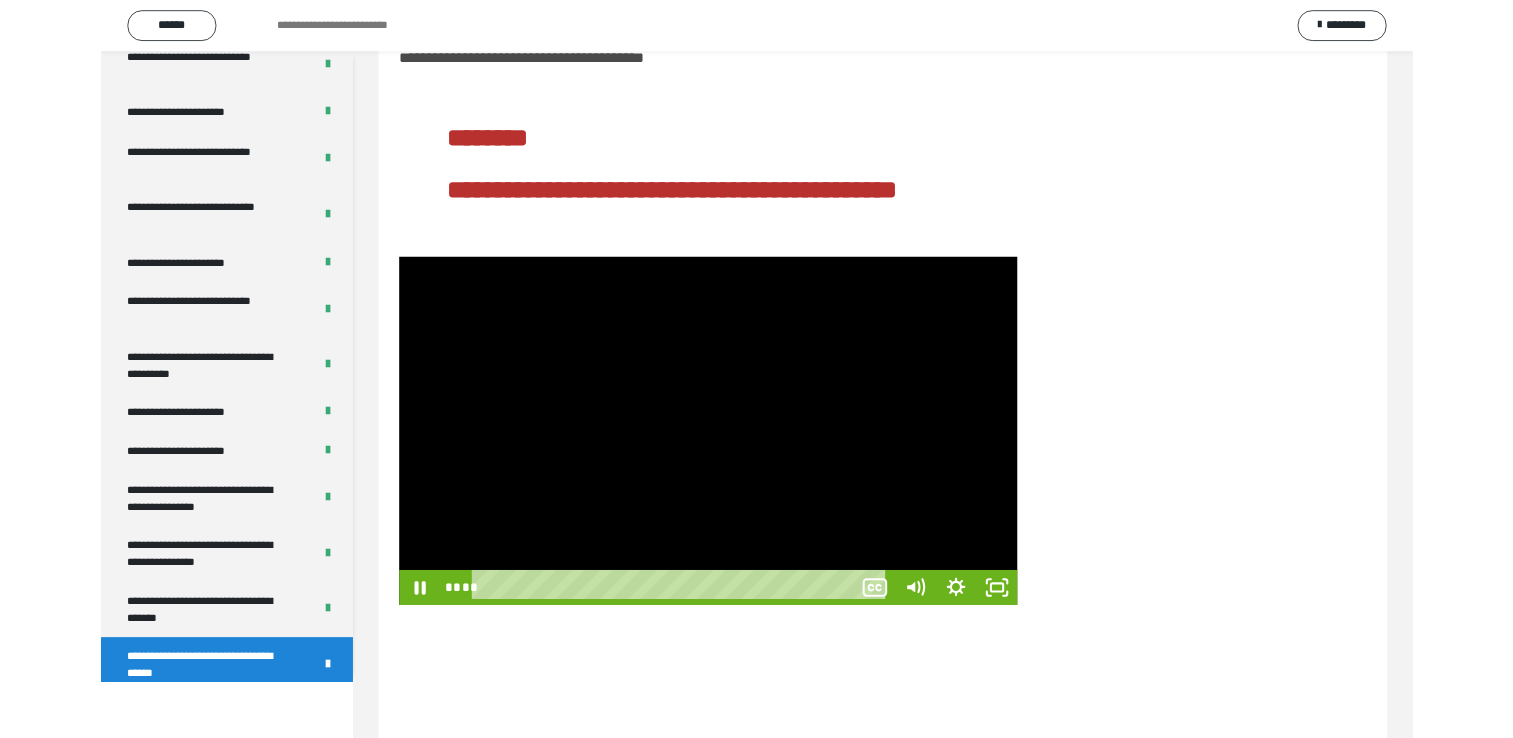 scroll, scrollTop: 3823, scrollLeft: 0, axis: vertical 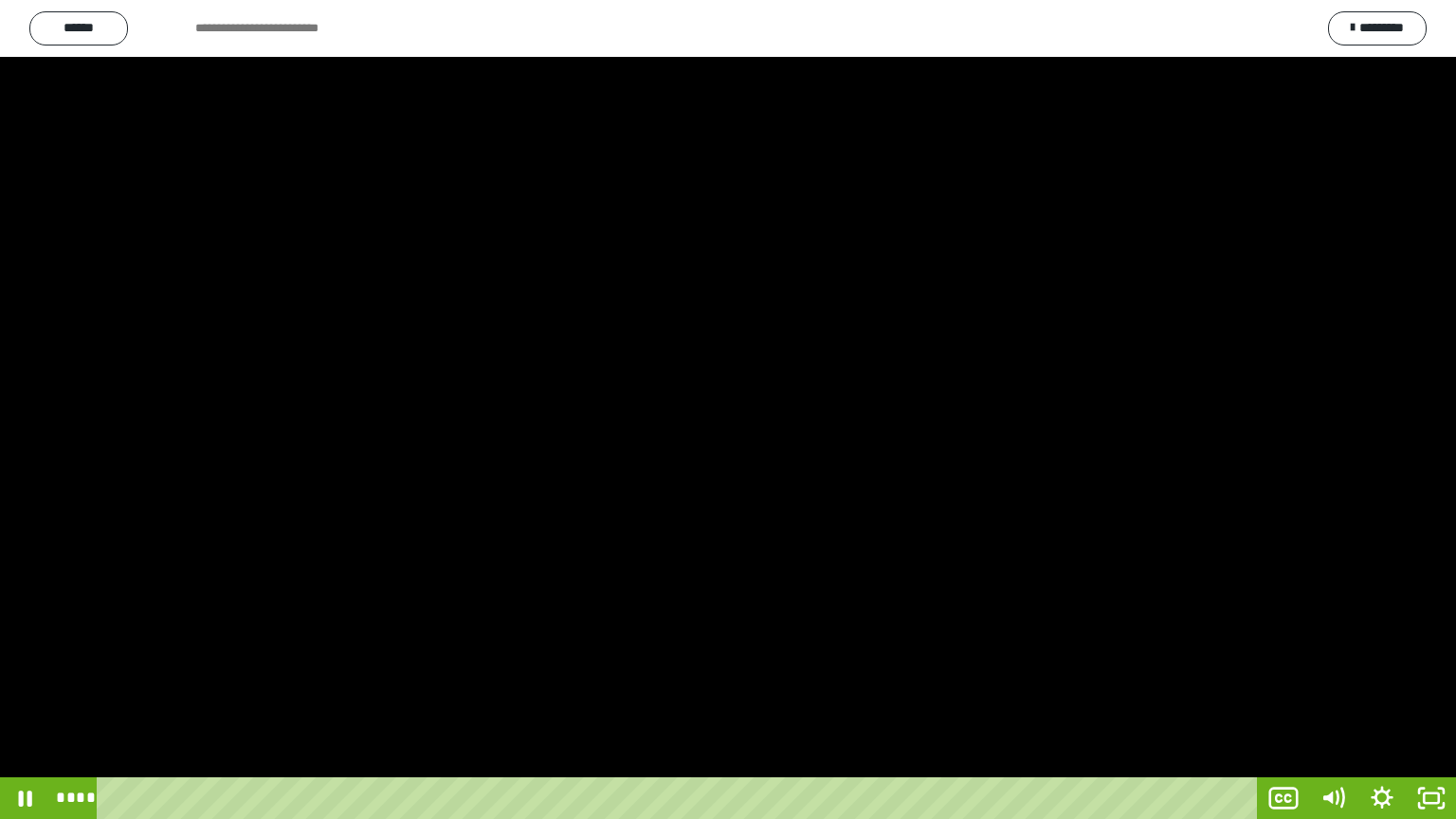 drag, startPoint x: 1001, startPoint y: 660, endPoint x: 1005, endPoint y: 730, distance: 70.11419 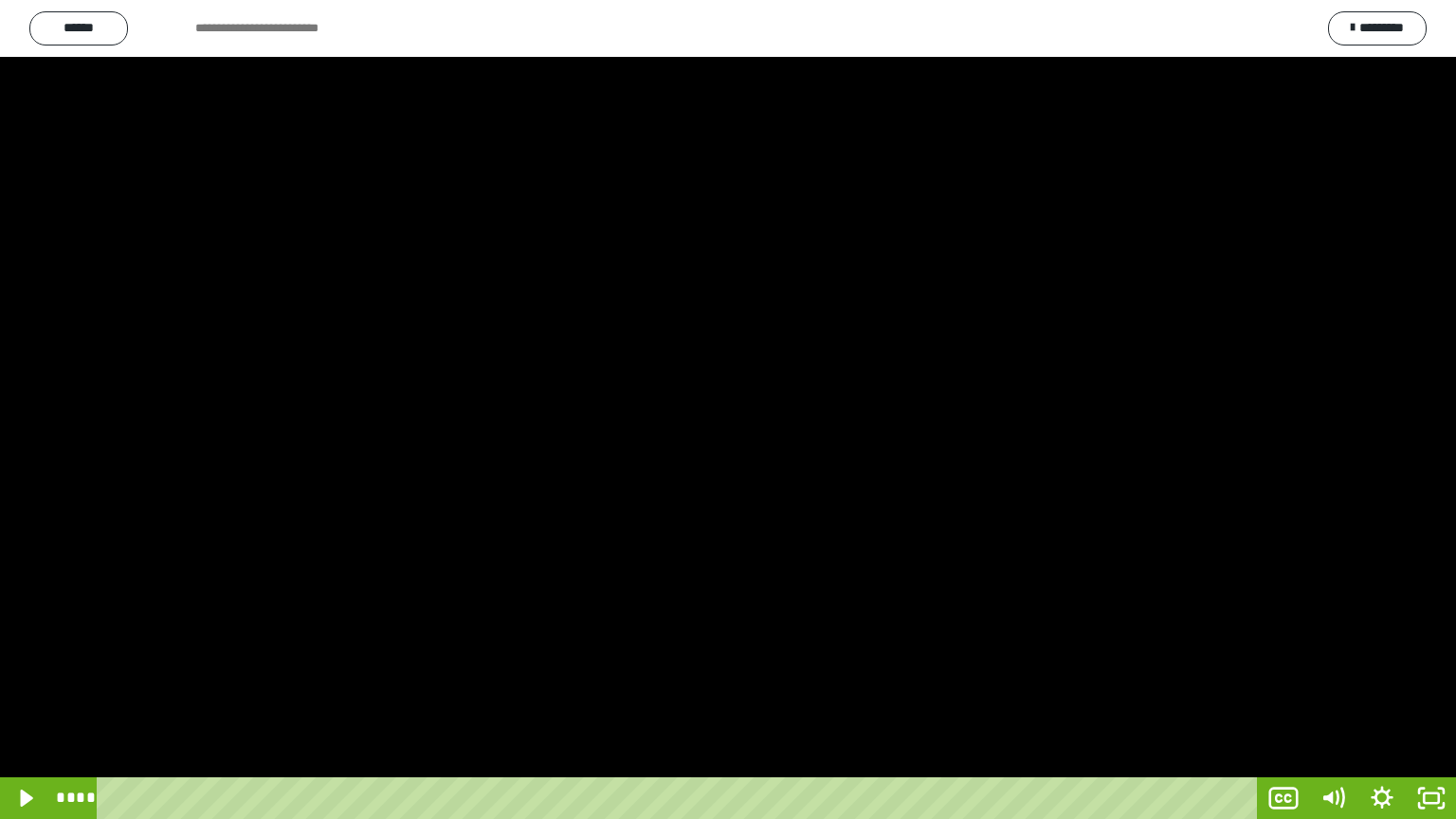 click at bounding box center [728, 410] 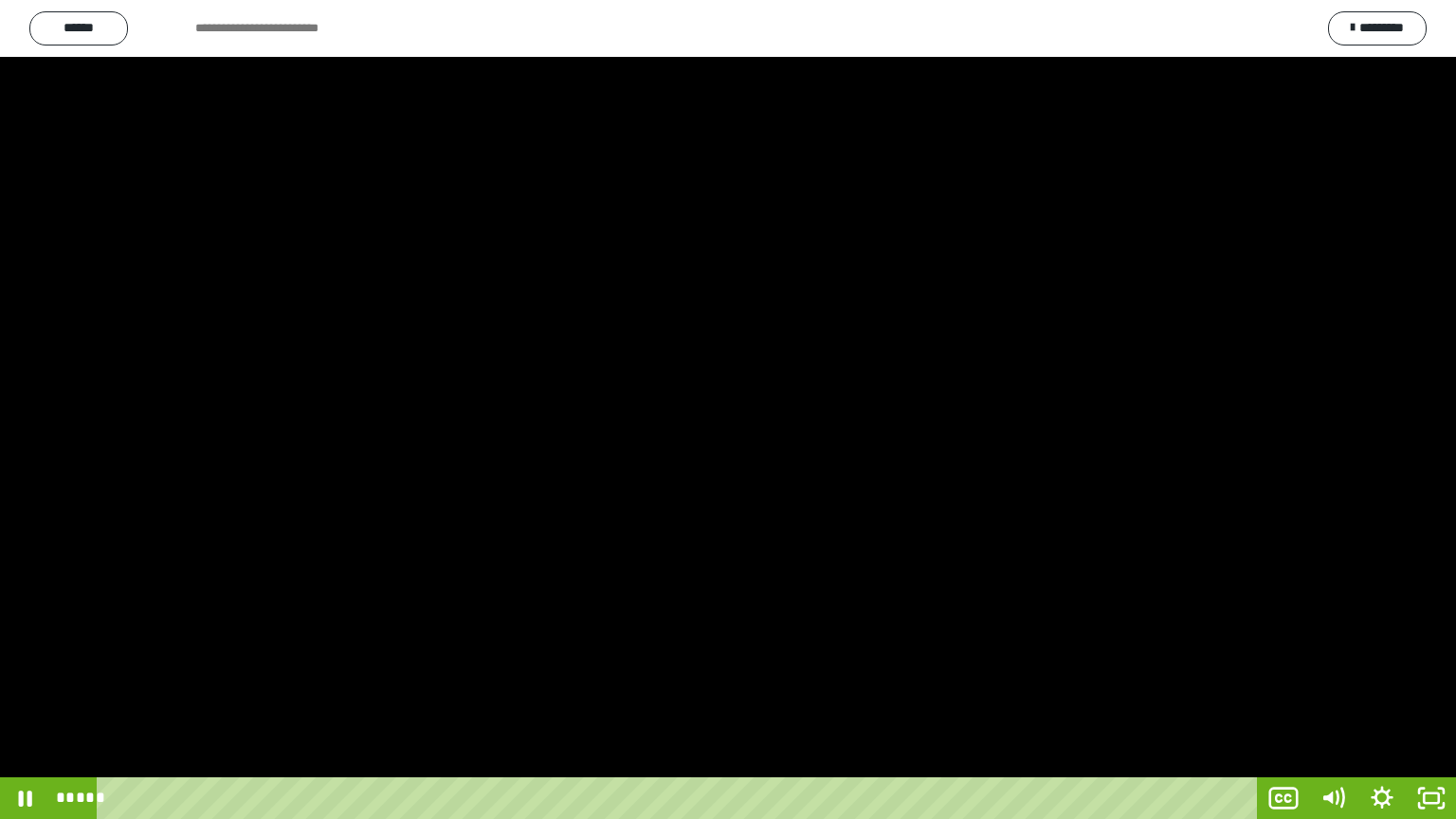 click at bounding box center (728, 410) 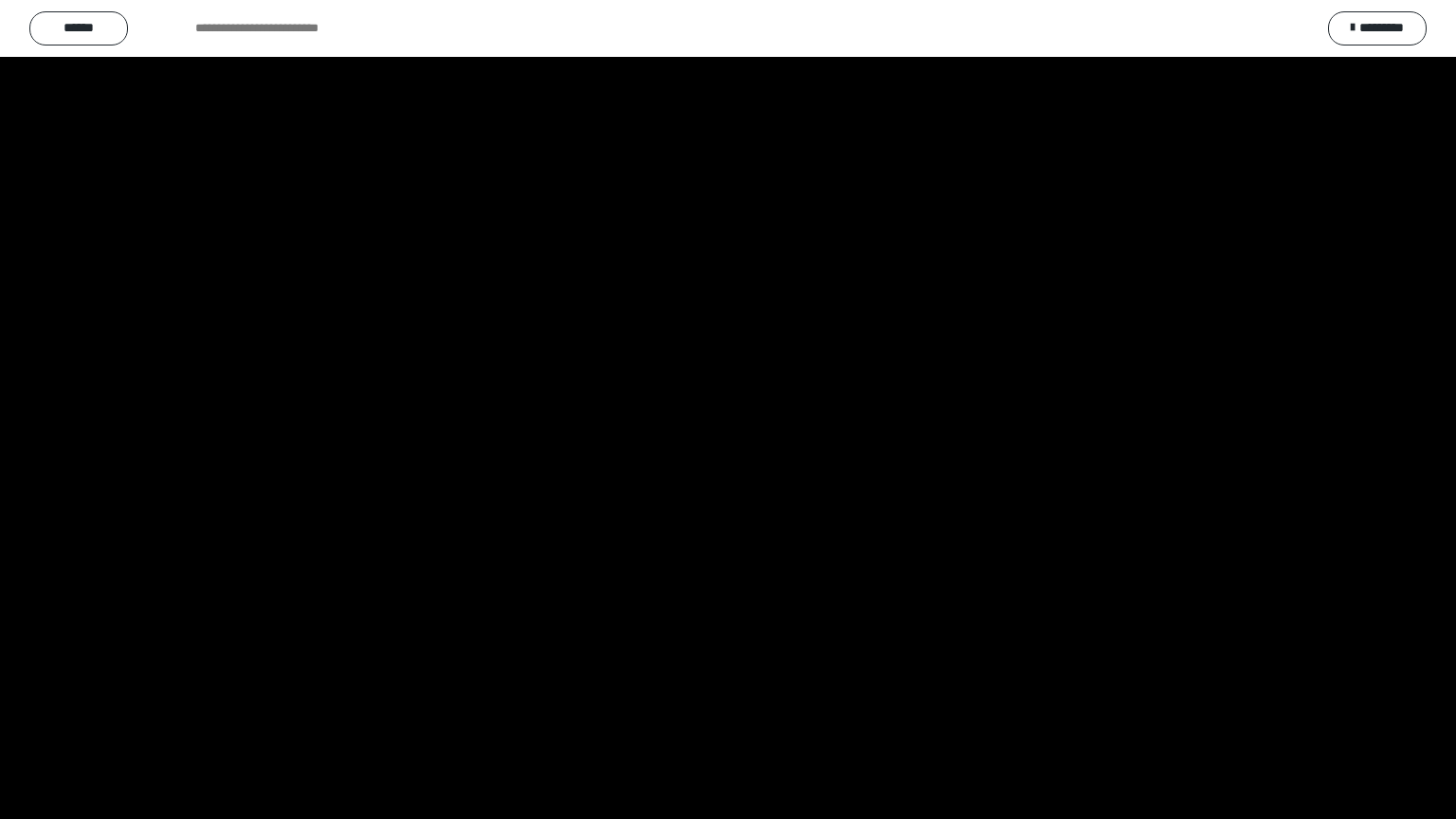 click at bounding box center [728, 410] 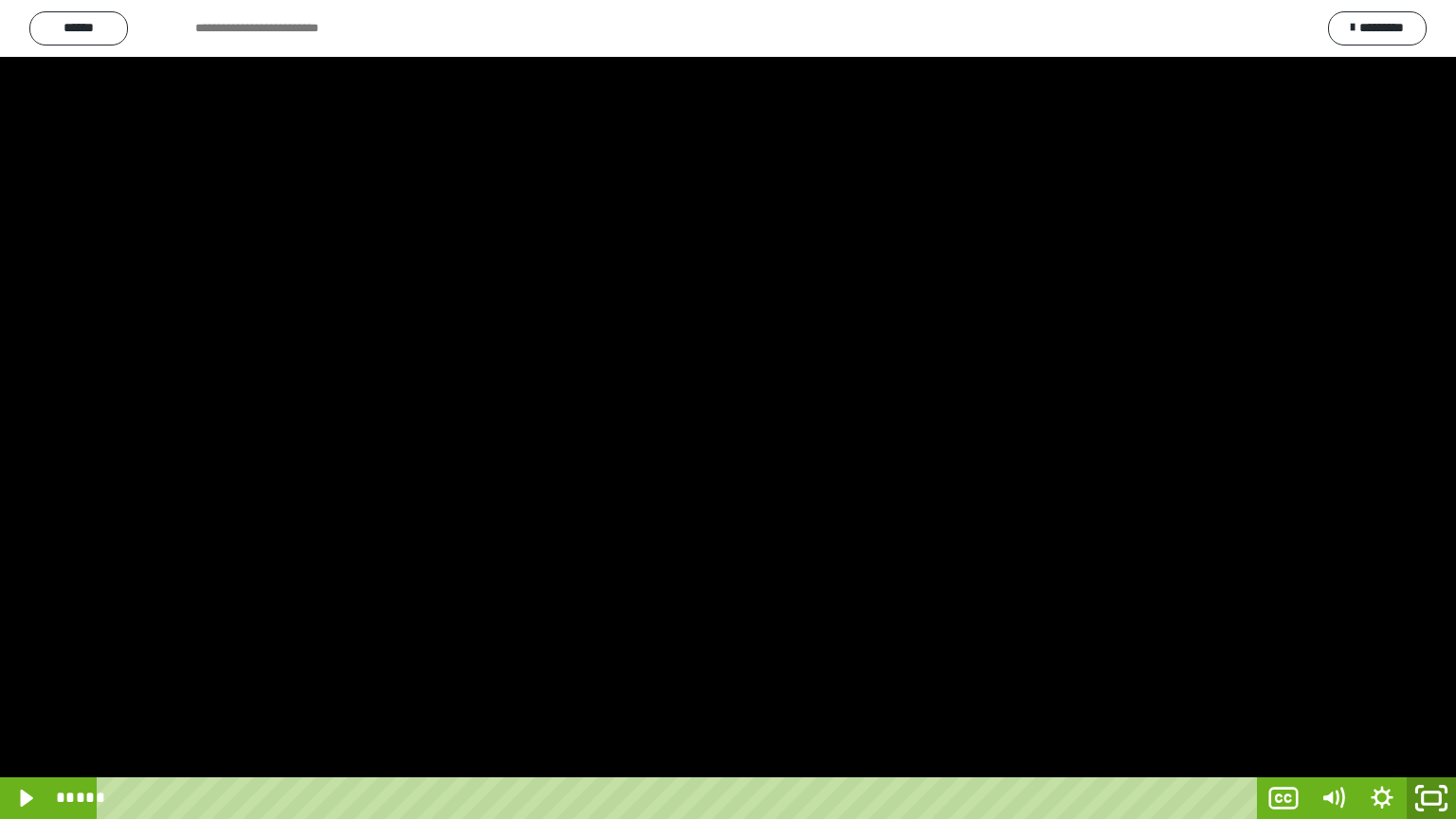 click 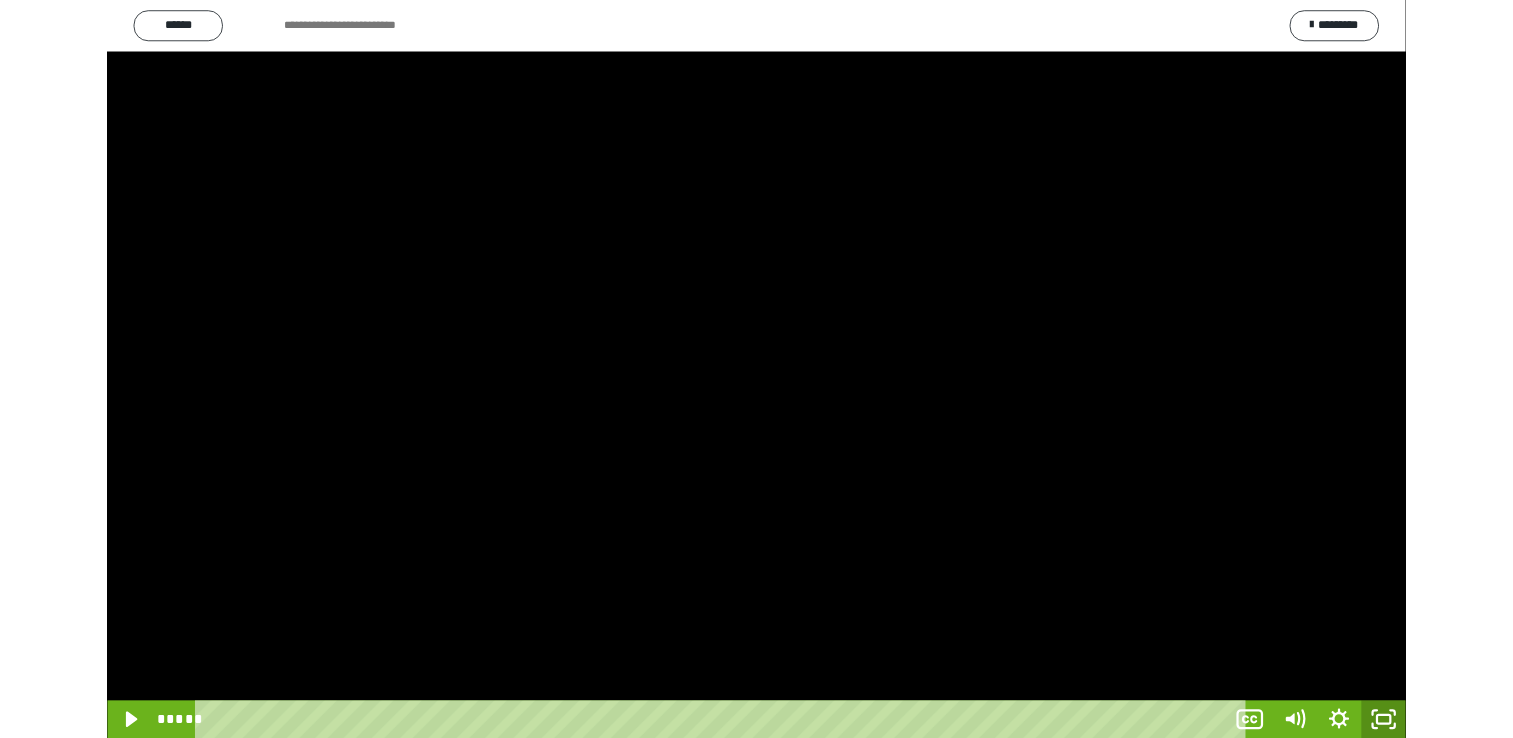 scroll, scrollTop: 3873, scrollLeft: 0, axis: vertical 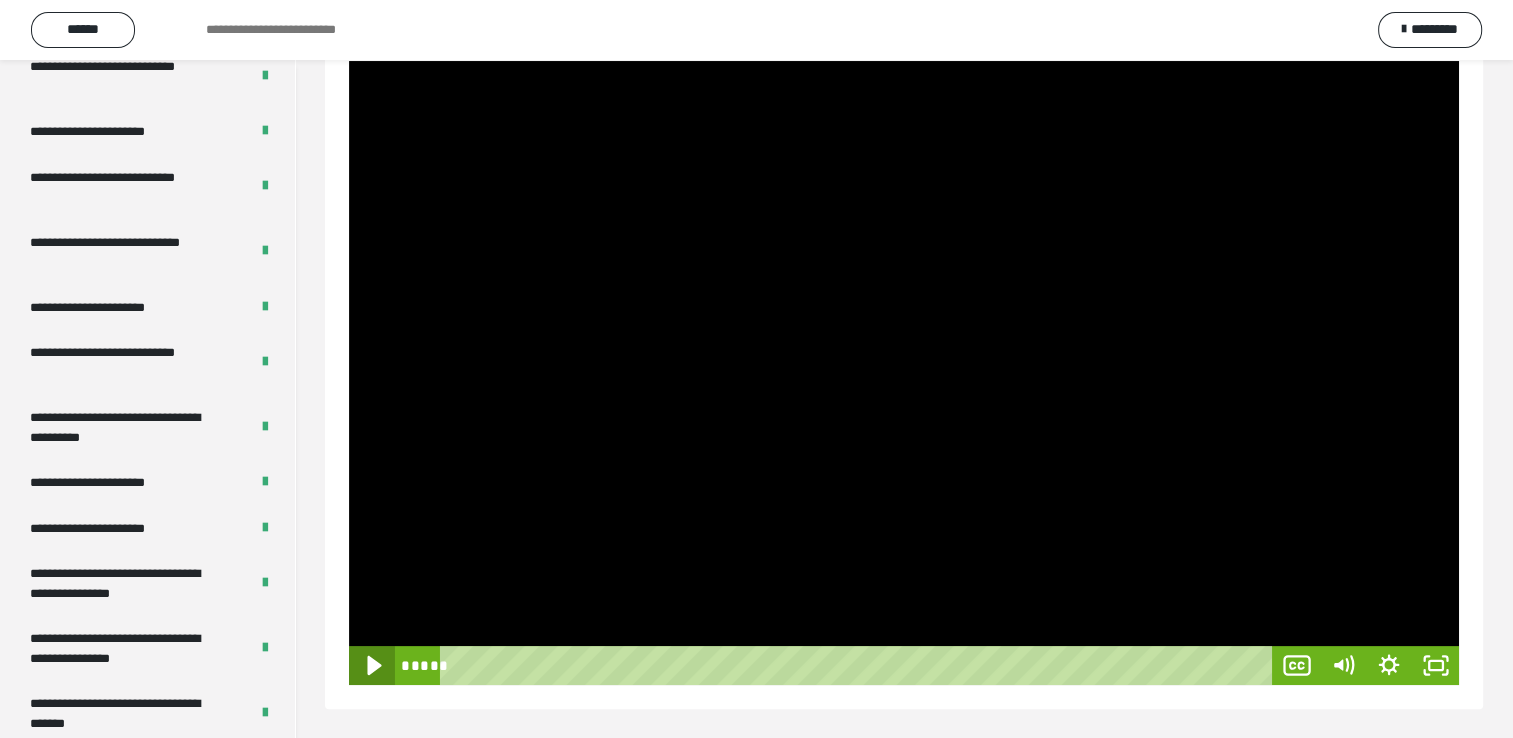 click 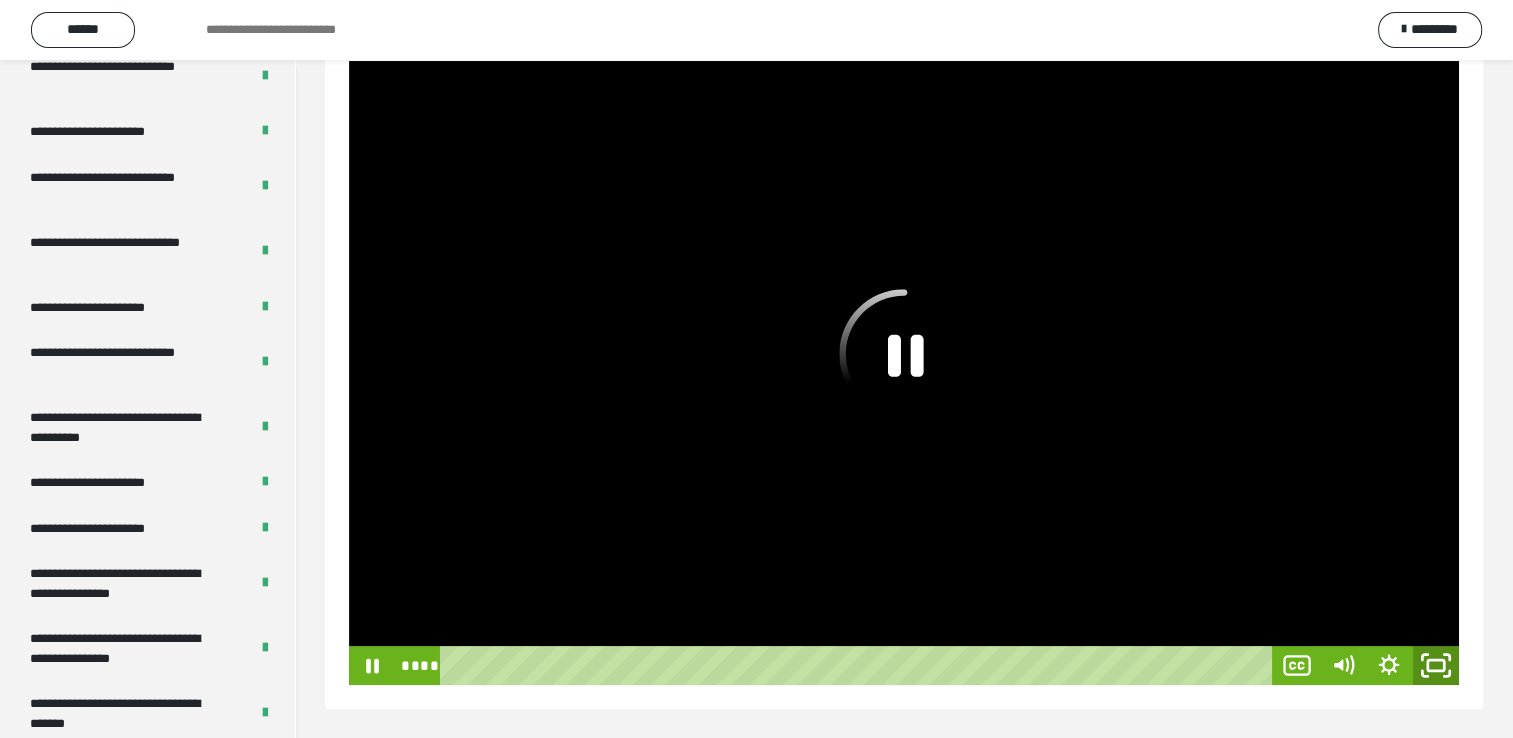 click 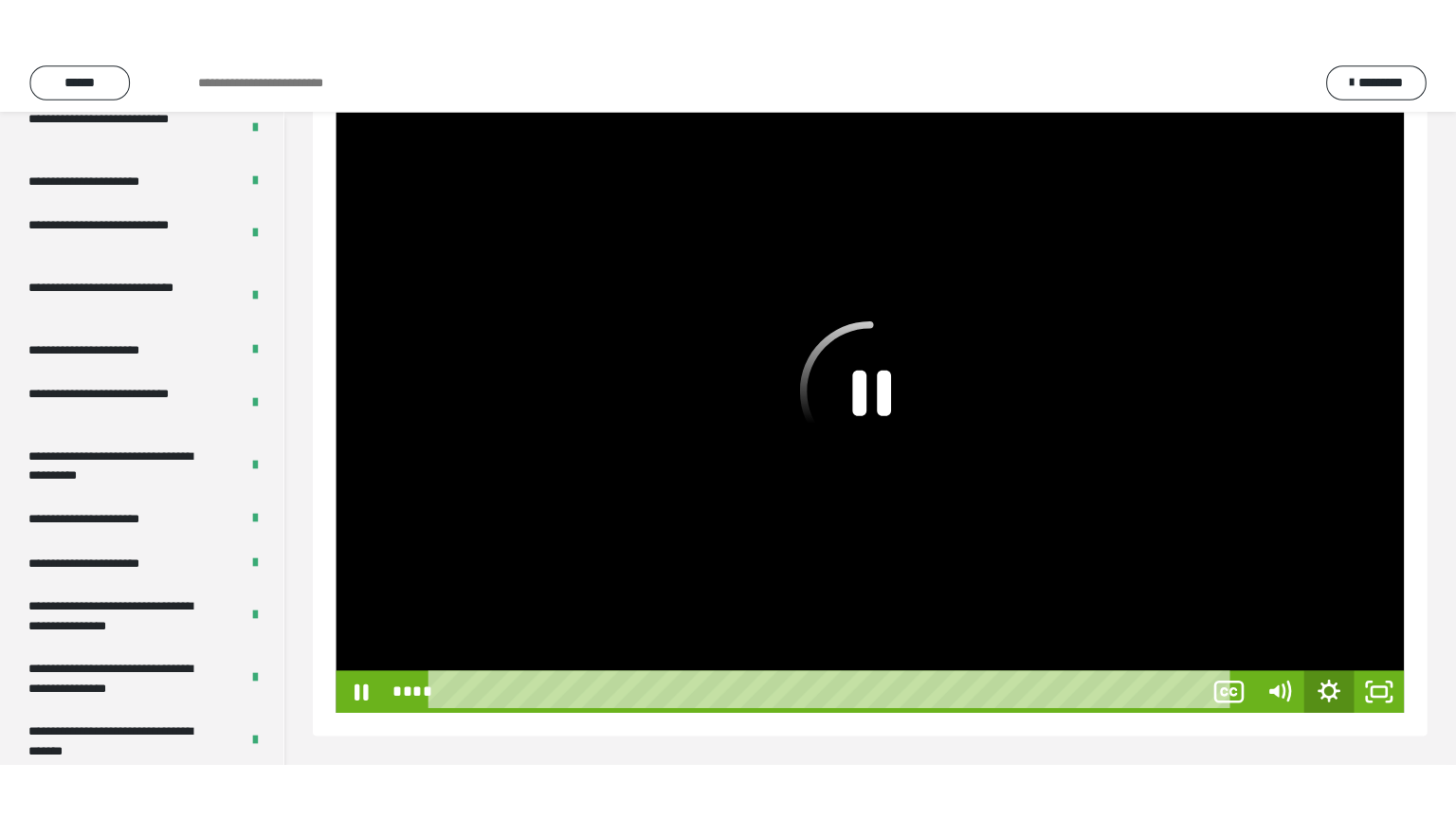 scroll, scrollTop: 178, scrollLeft: 0, axis: vertical 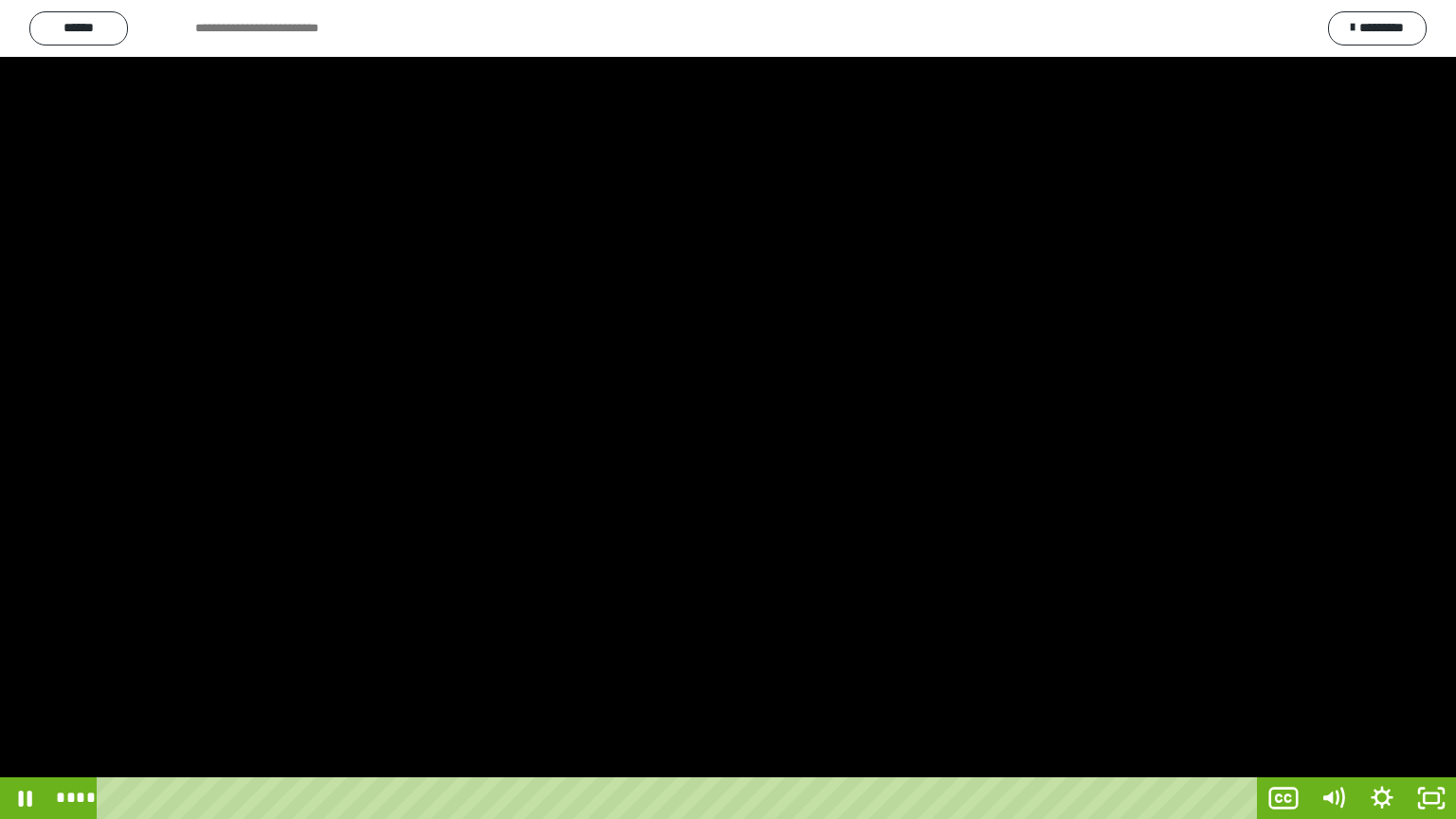 click at bounding box center [728, 410] 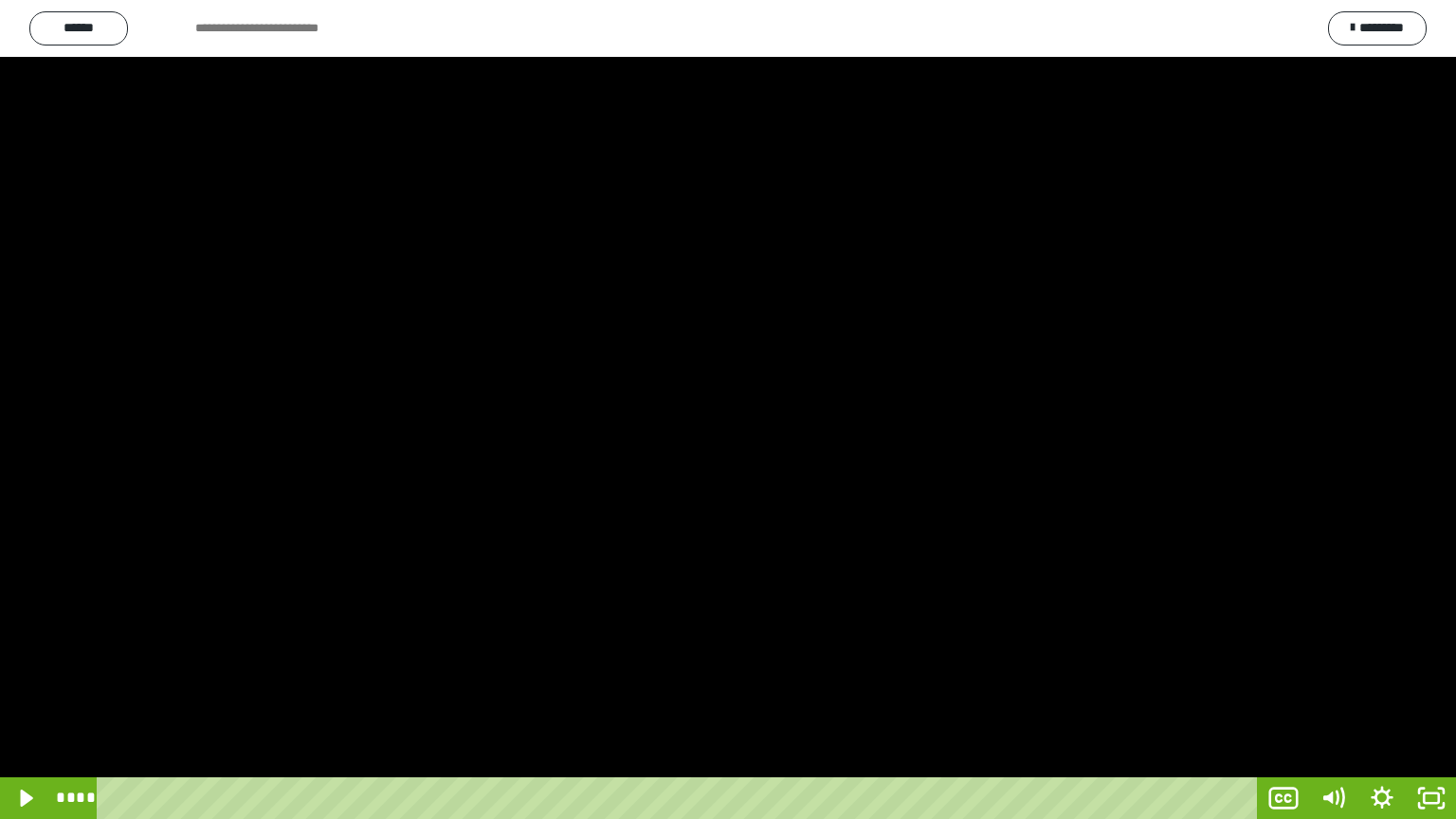 click at bounding box center [728, 410] 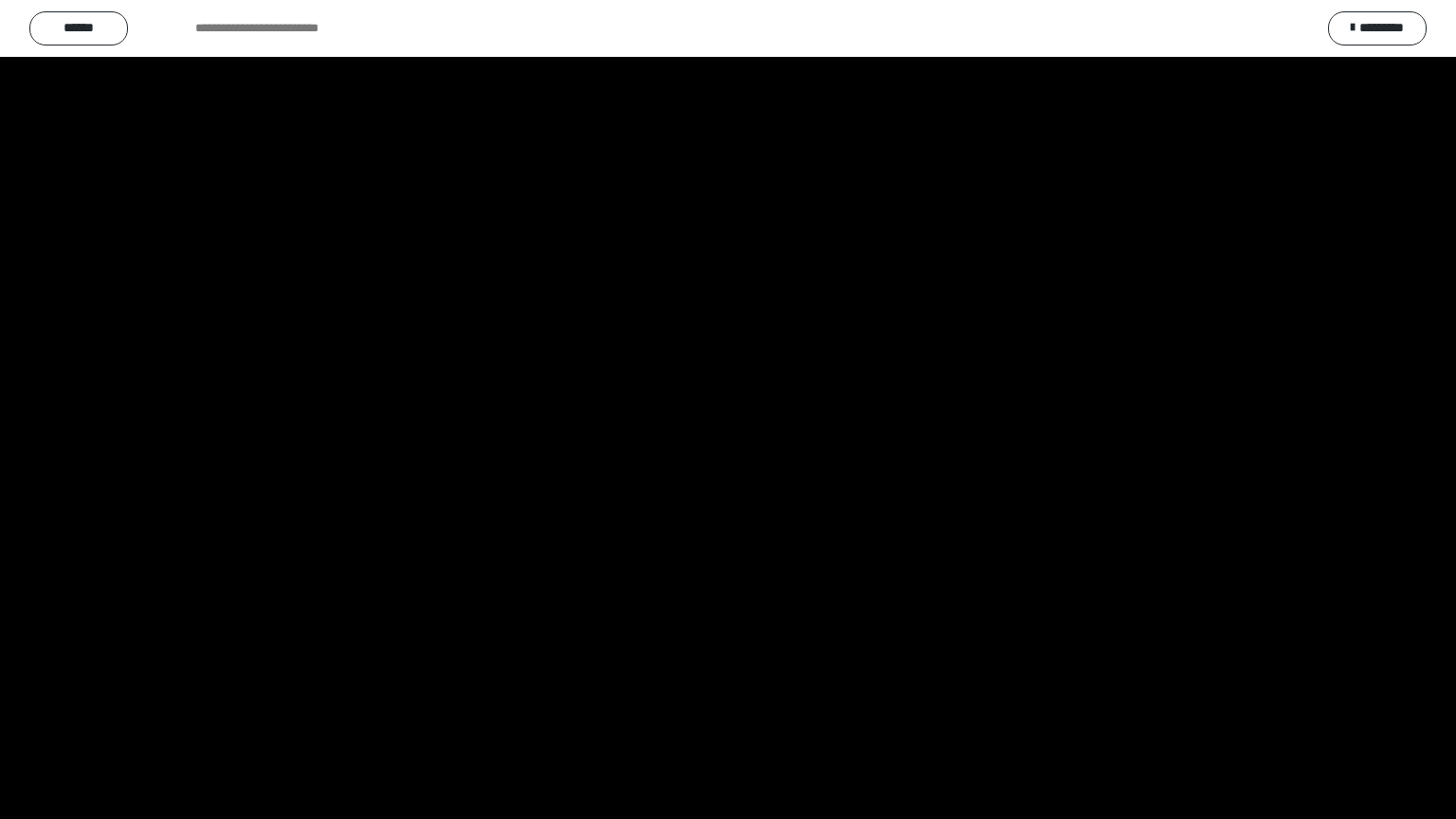 click at bounding box center (728, 410) 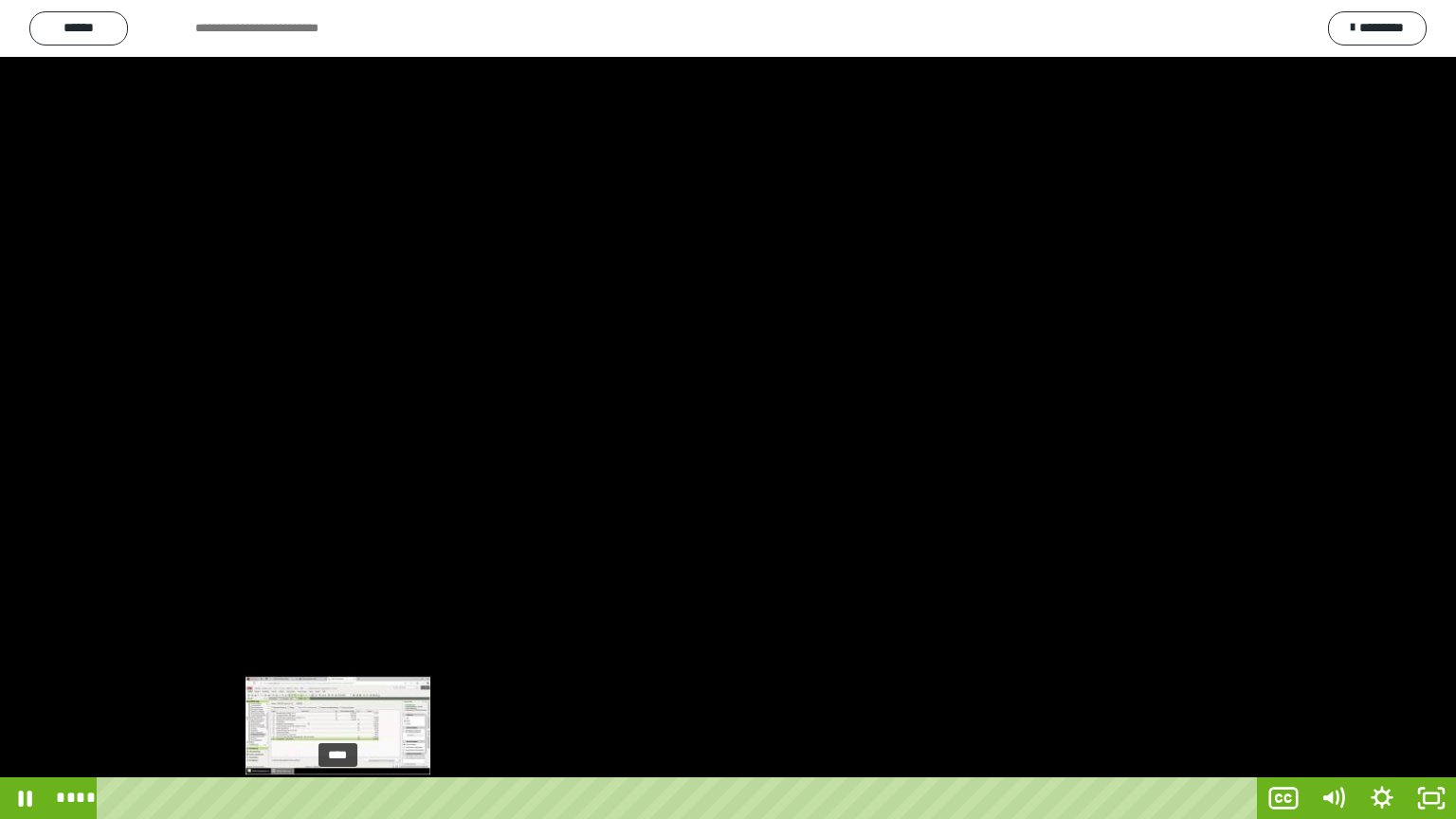 click on "****" at bounding box center [681, 798] 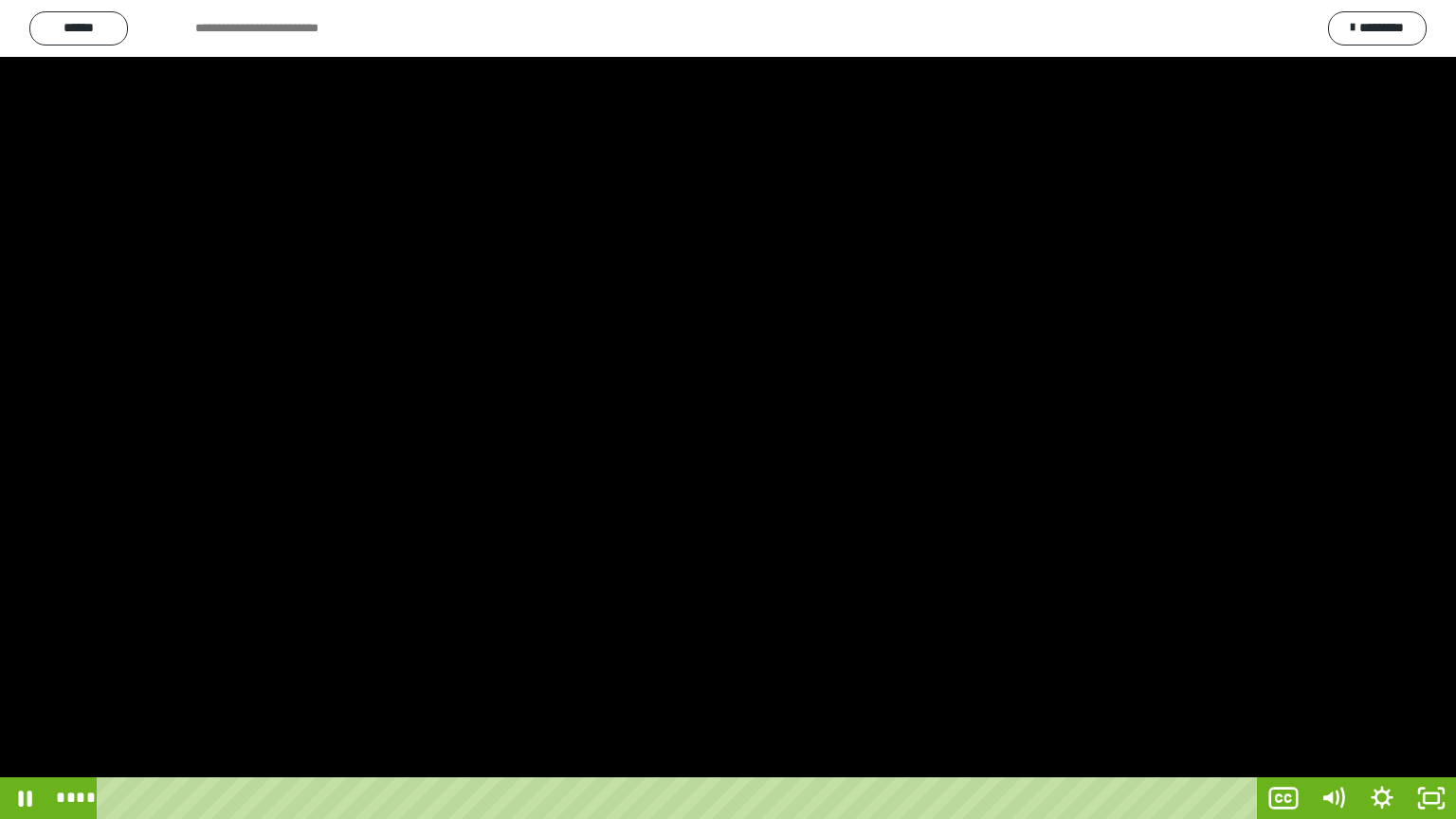 click at bounding box center [728, 410] 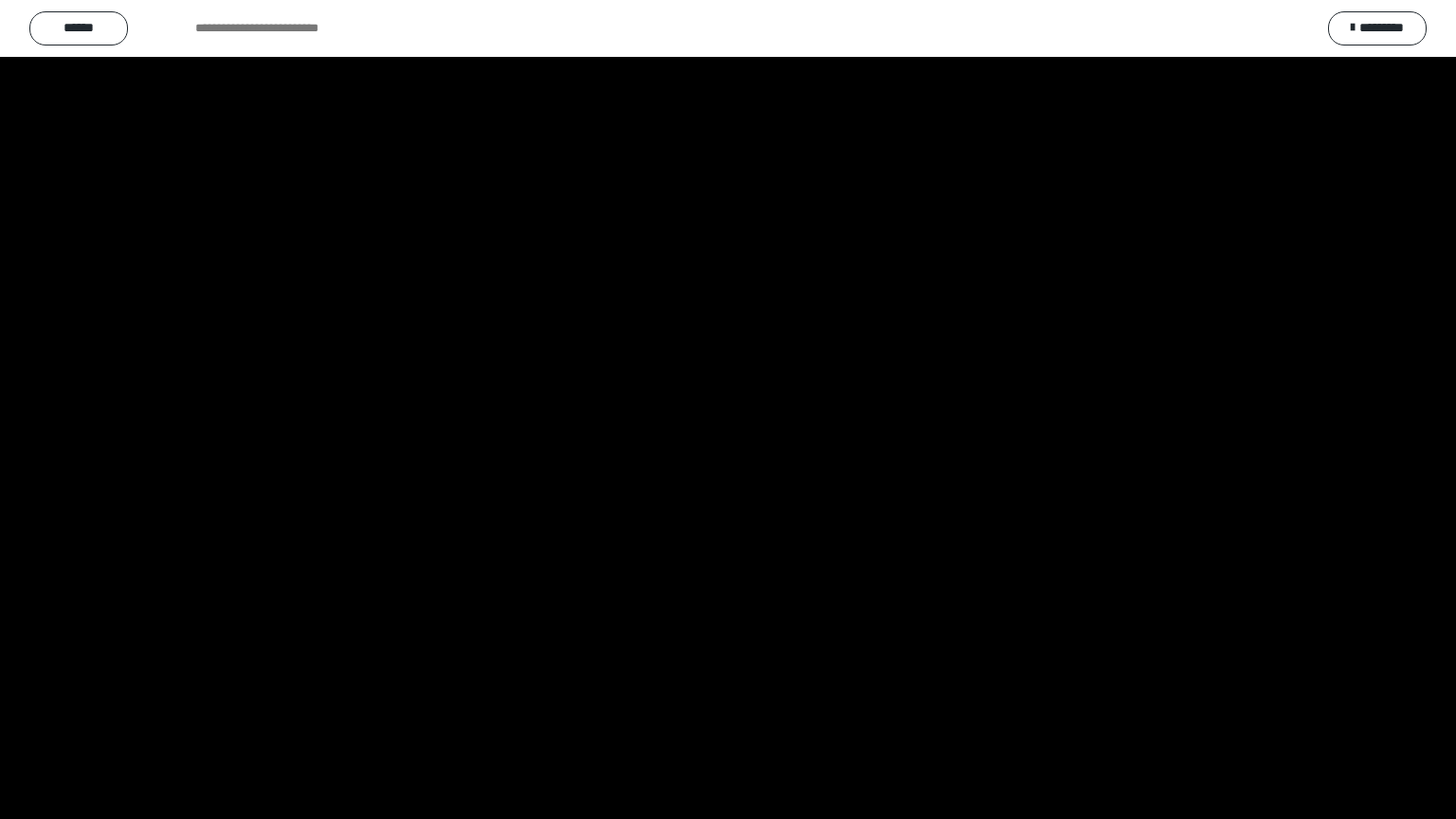 click at bounding box center [728, 410] 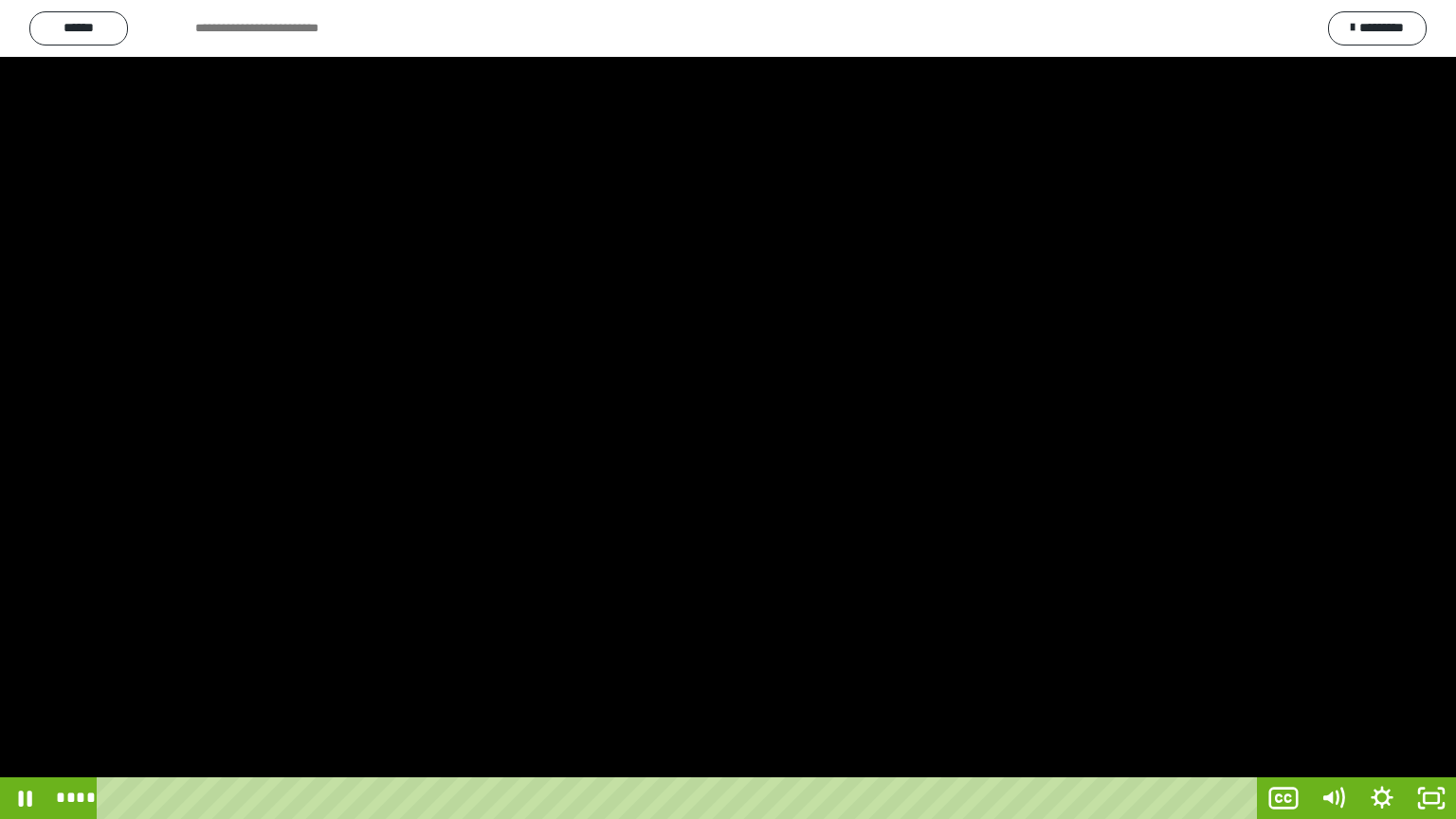 click at bounding box center (728, 410) 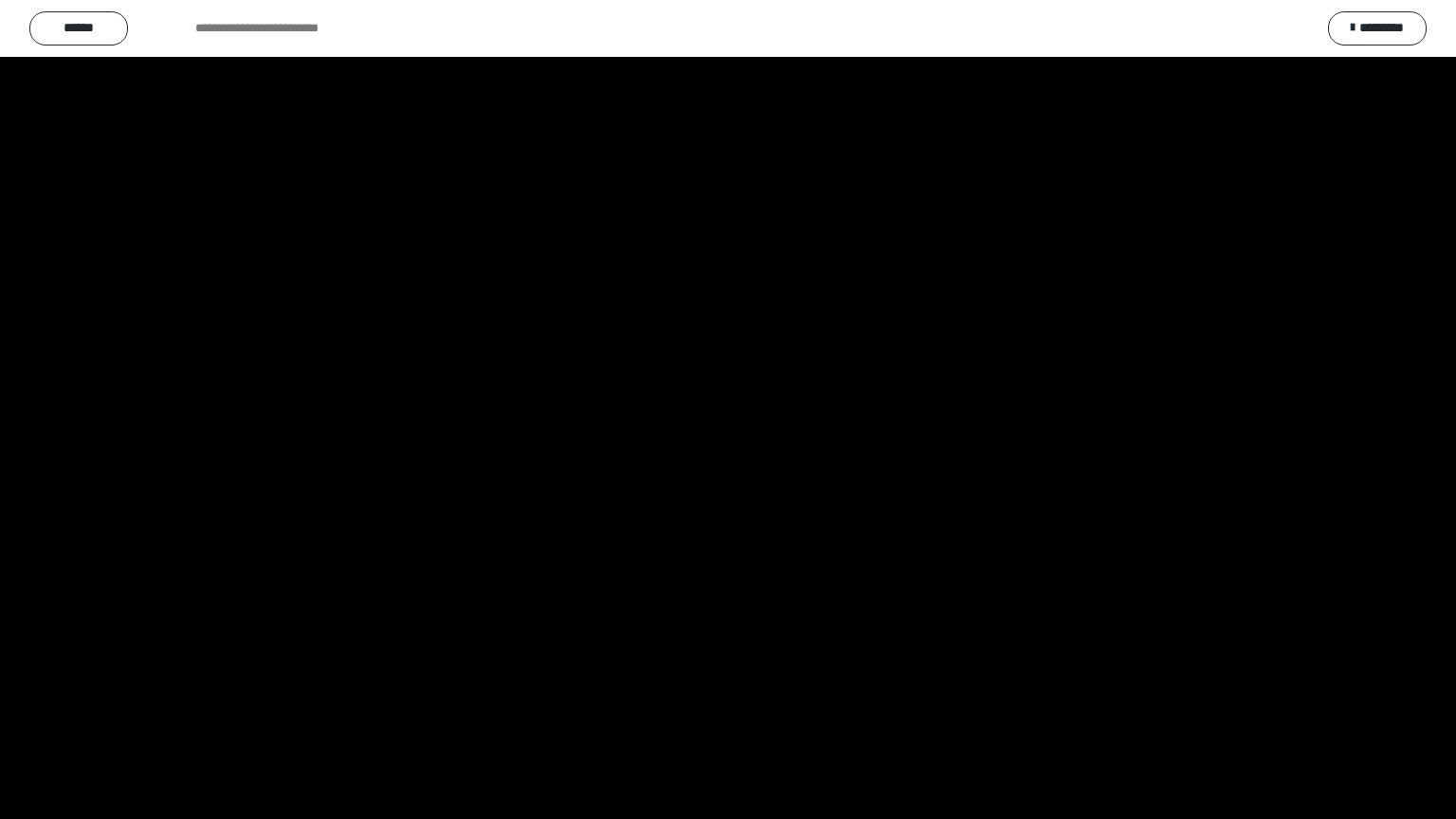 click at bounding box center (728, 410) 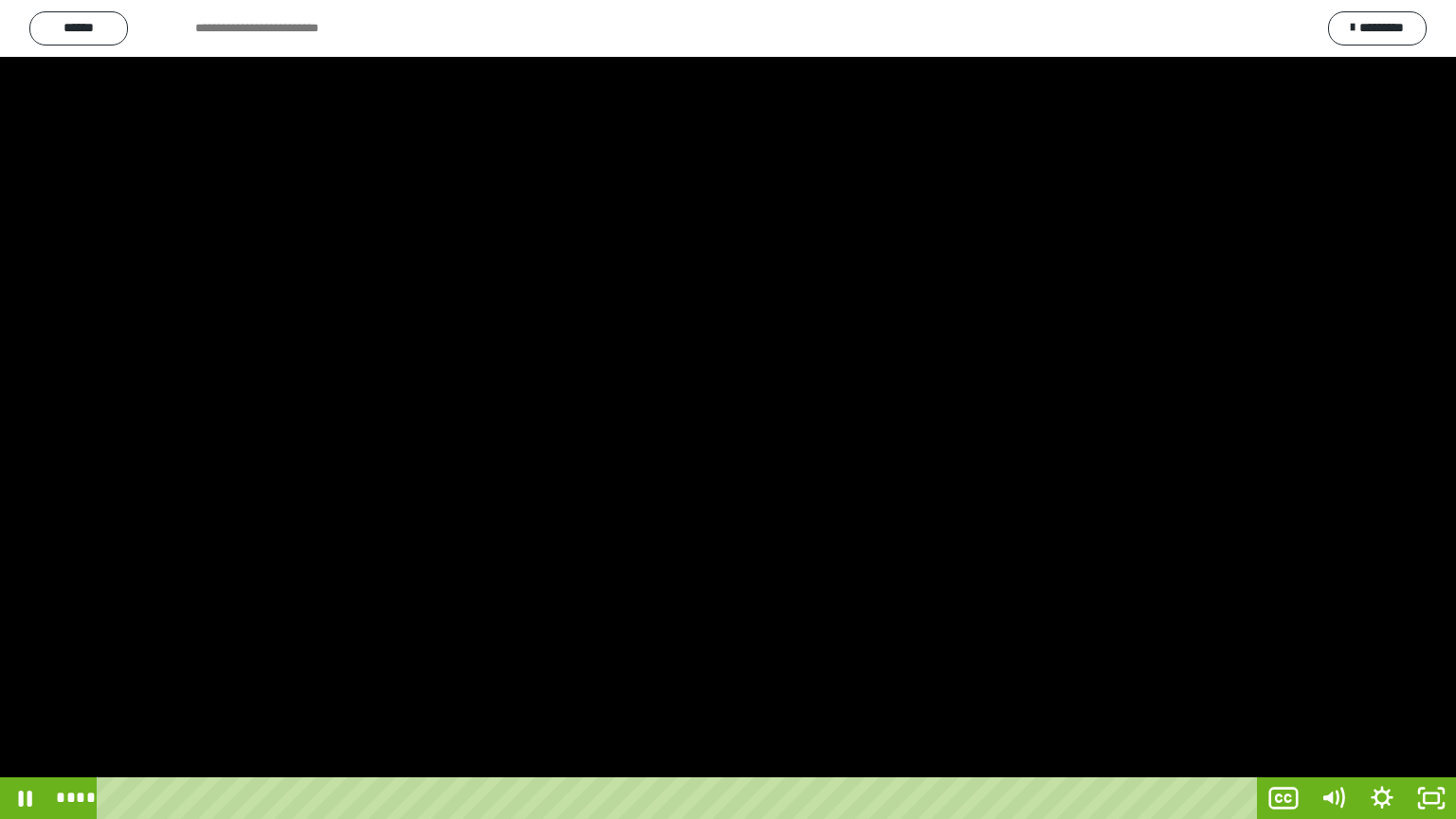 click at bounding box center (728, 410) 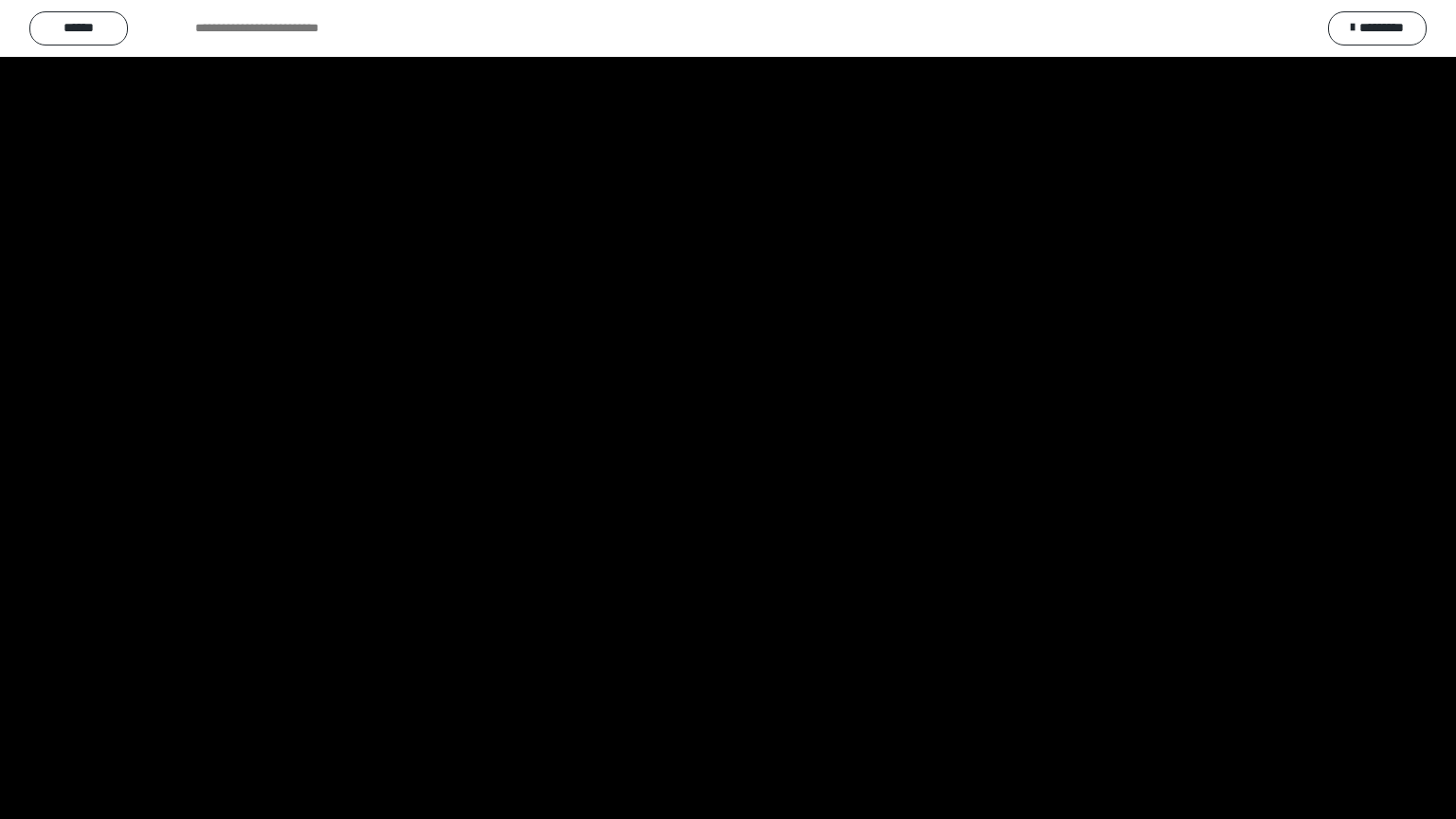 click at bounding box center (728, 410) 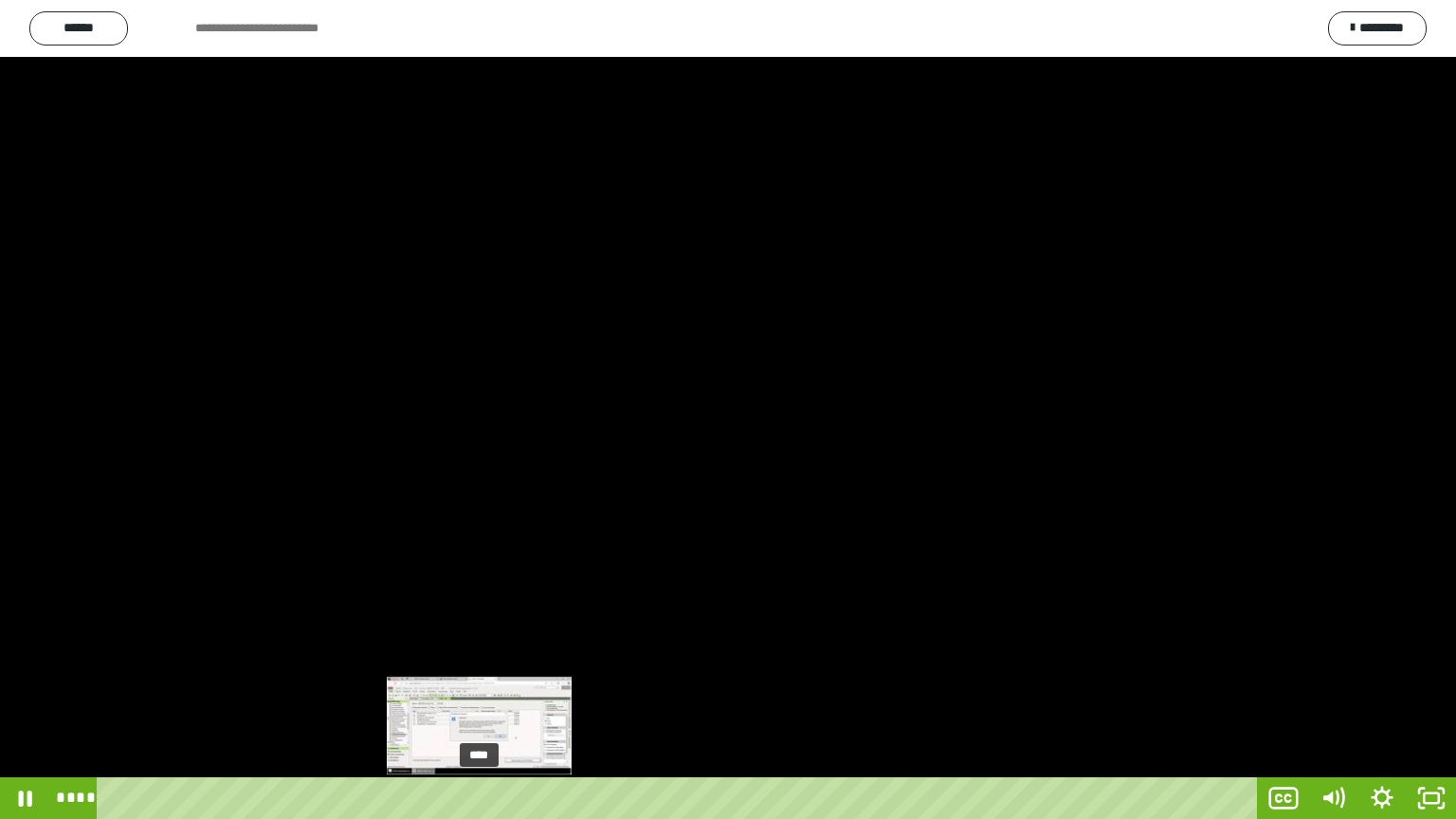 click on "****" at bounding box center [681, 798] 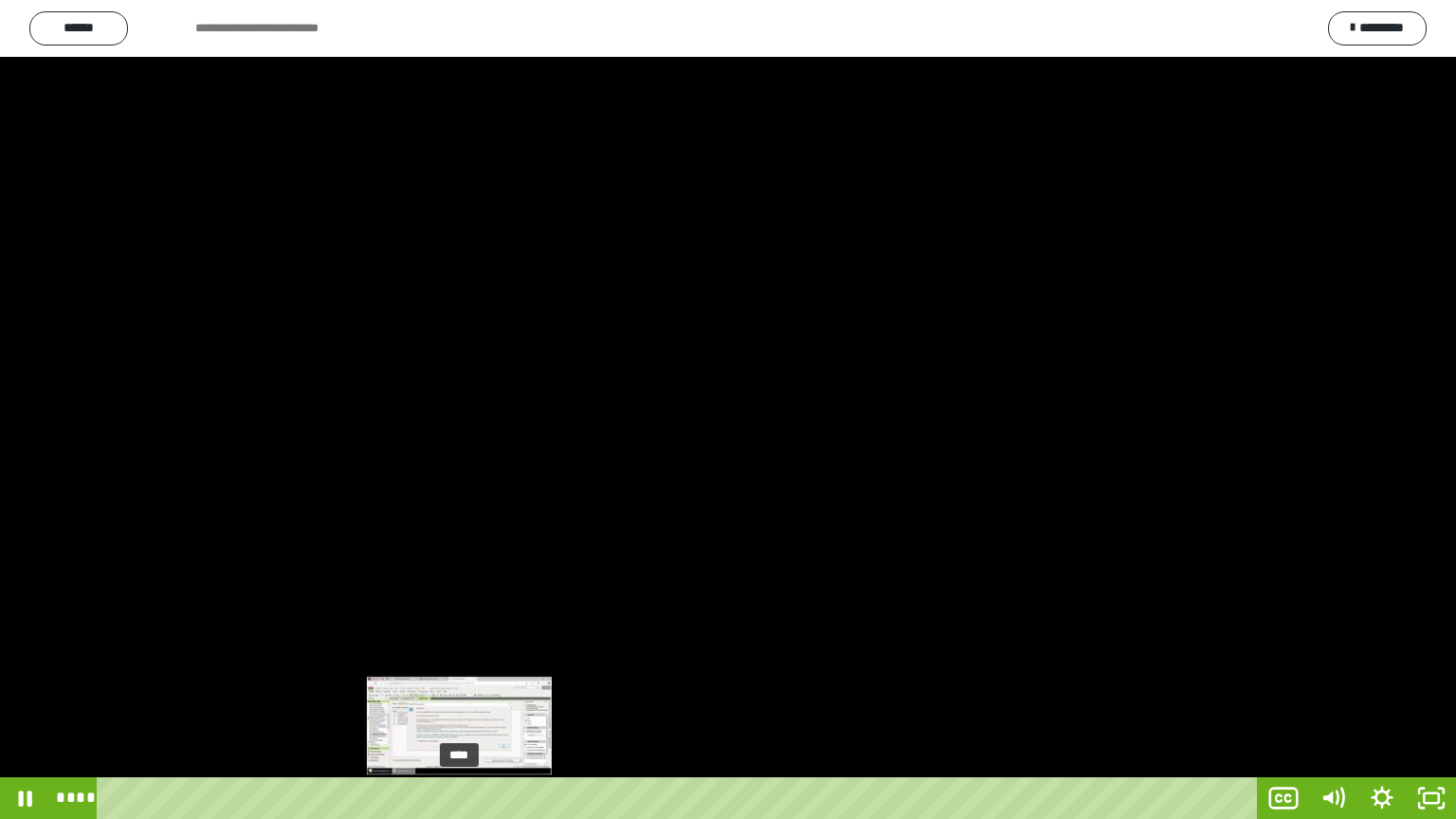 click on "****" at bounding box center (681, 798) 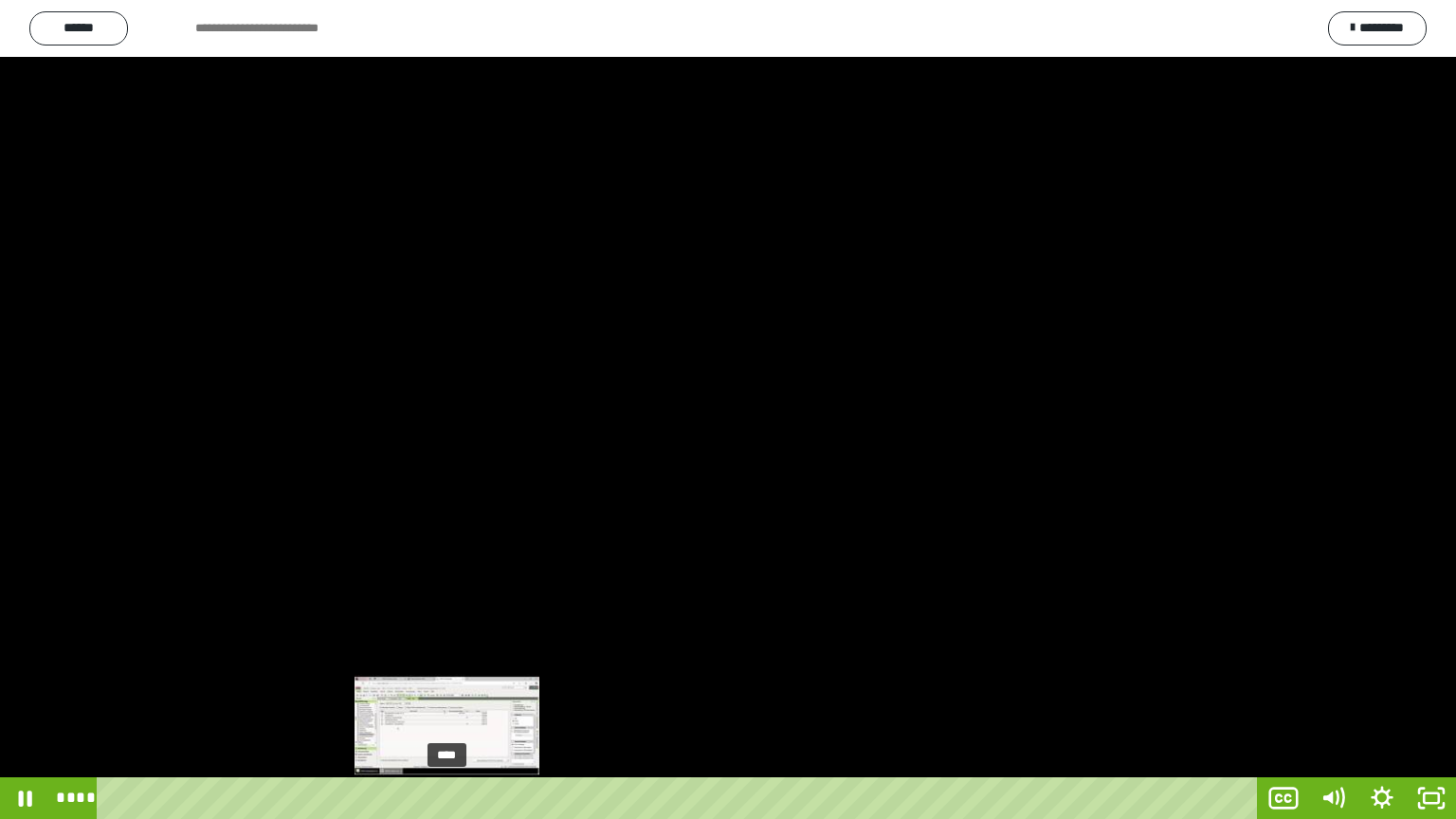 click on "****" at bounding box center (681, 798) 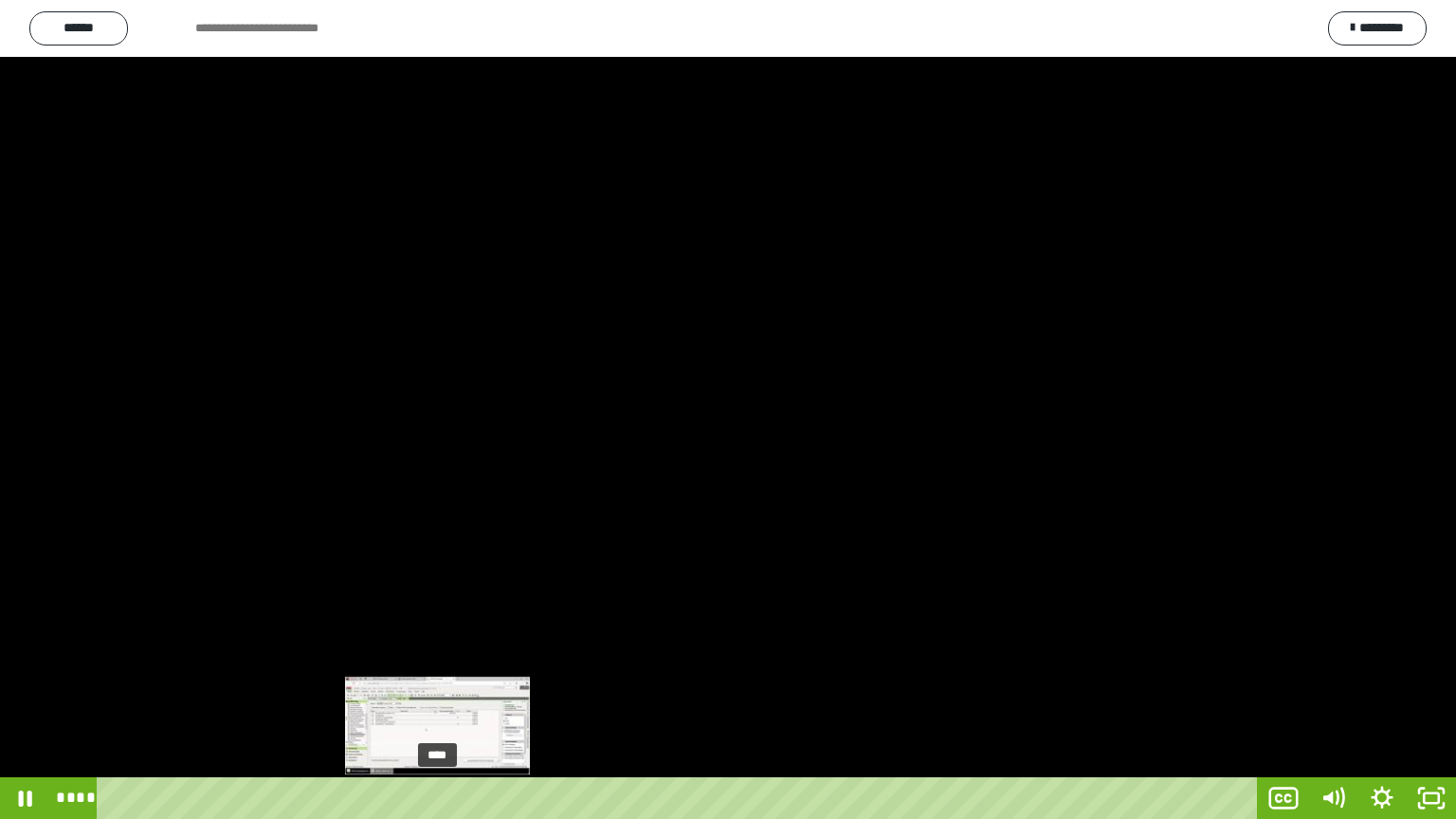 click on "****" at bounding box center [681, 798] 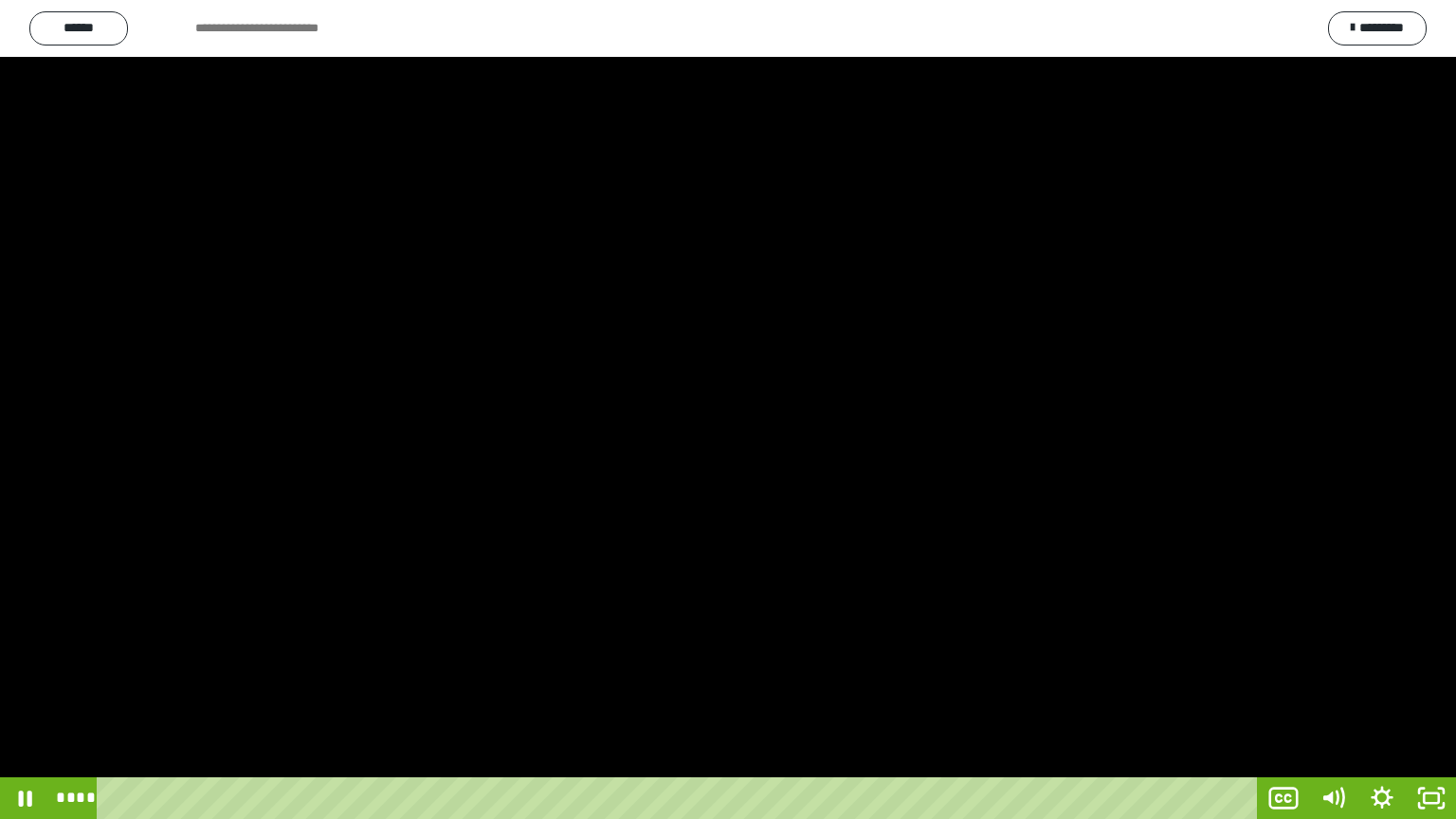click at bounding box center (728, 410) 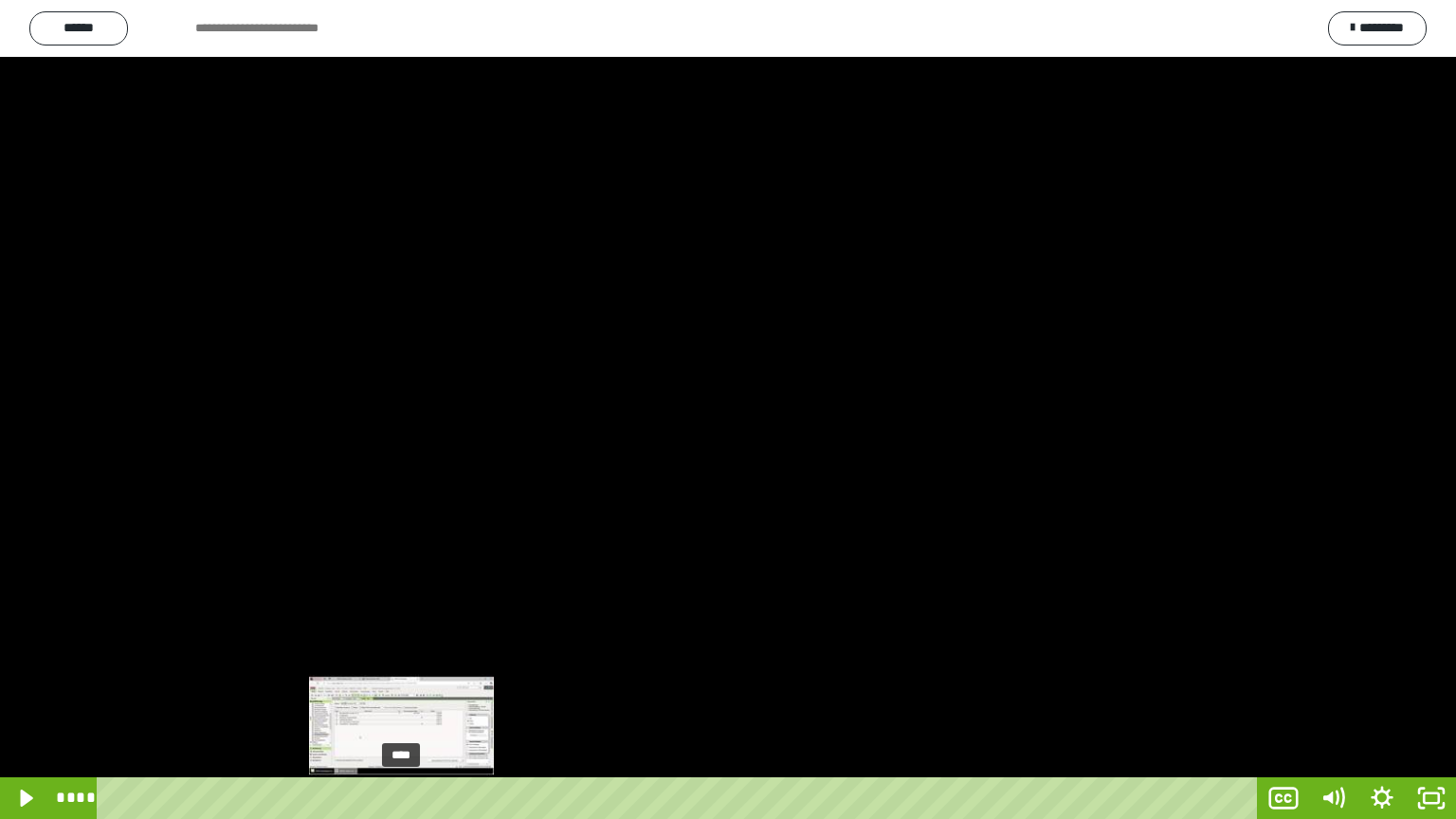 click on "****" at bounding box center [681, 798] 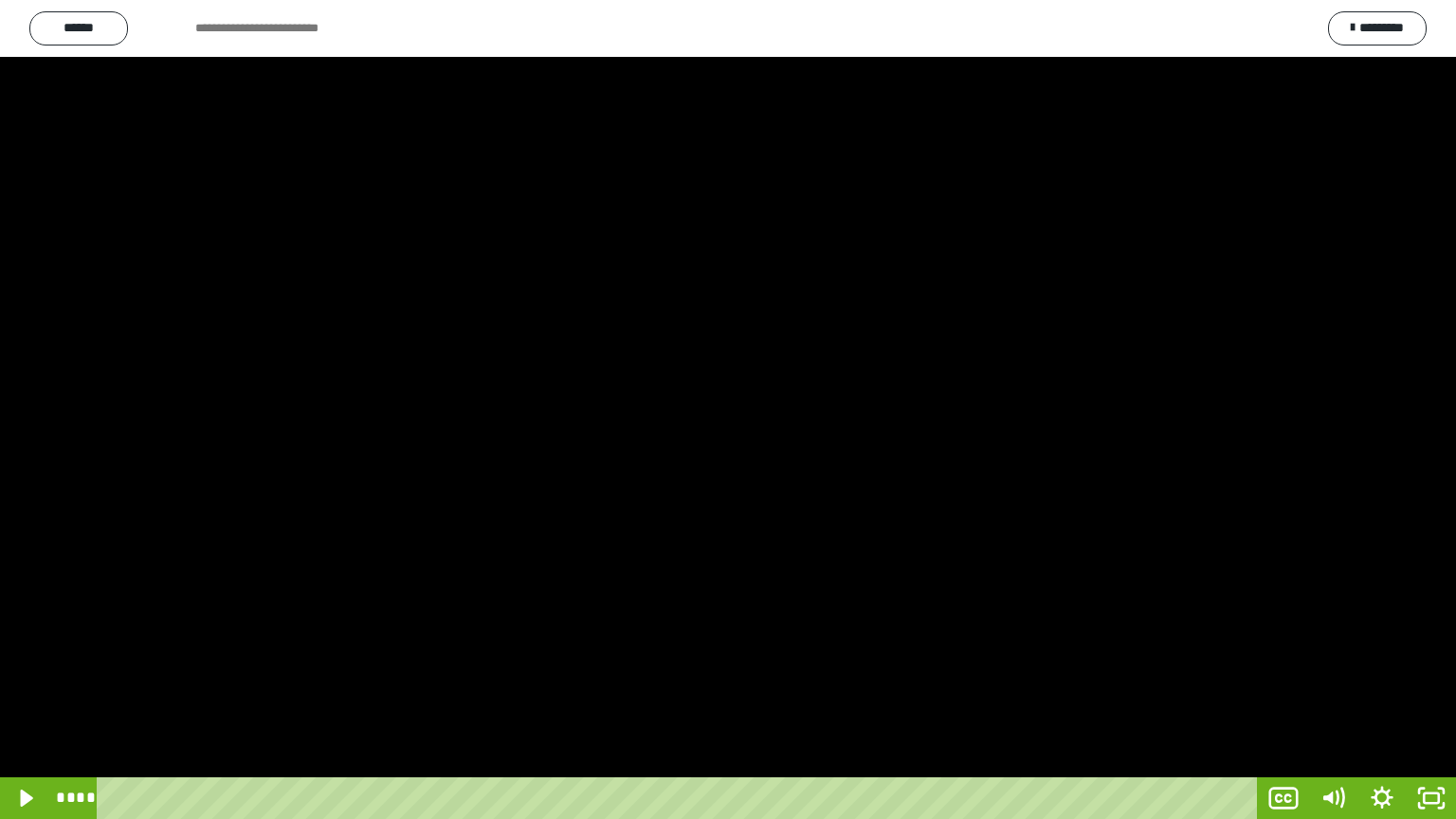 click at bounding box center [728, 410] 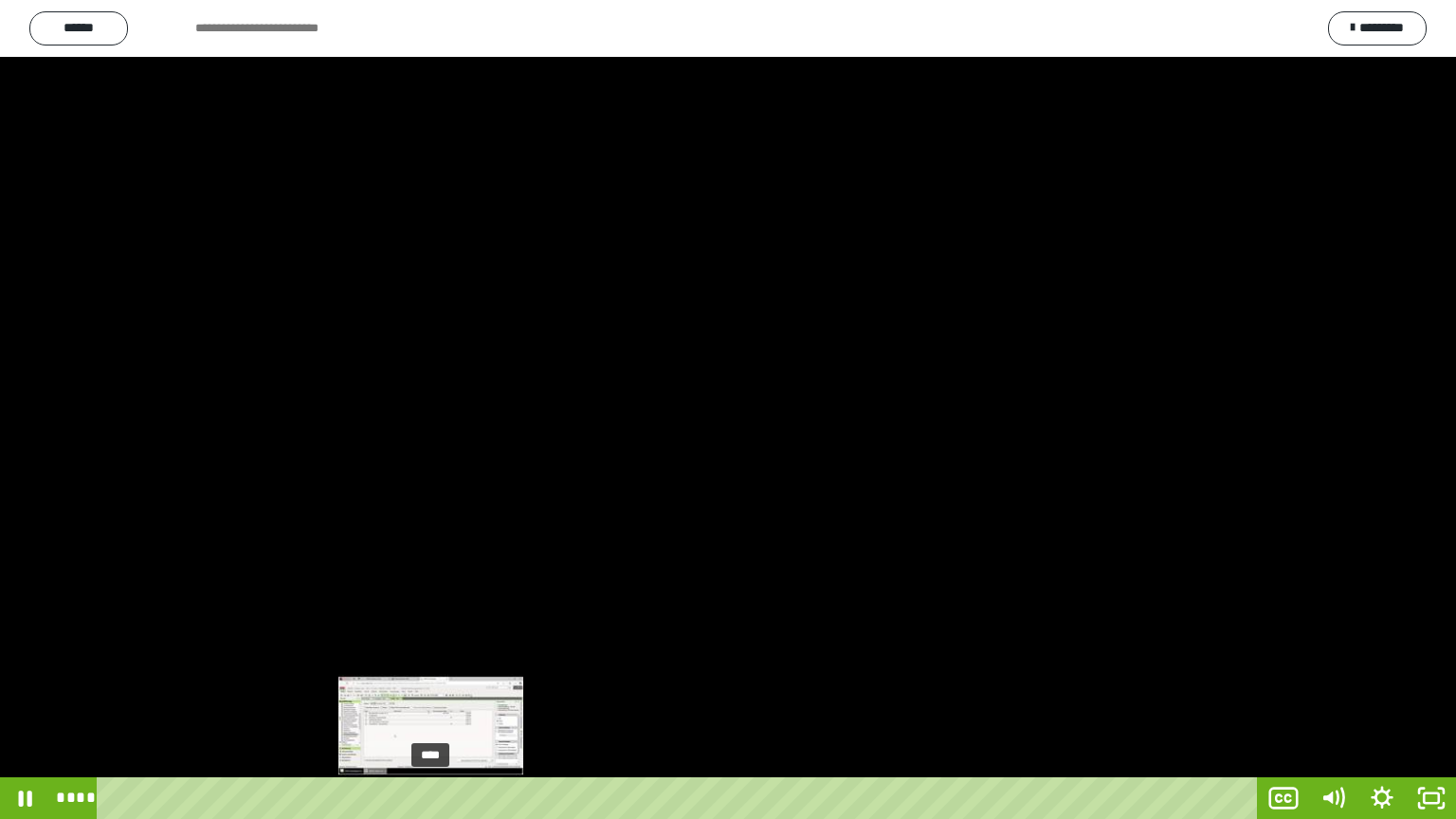 click on "****" at bounding box center [681, 798] 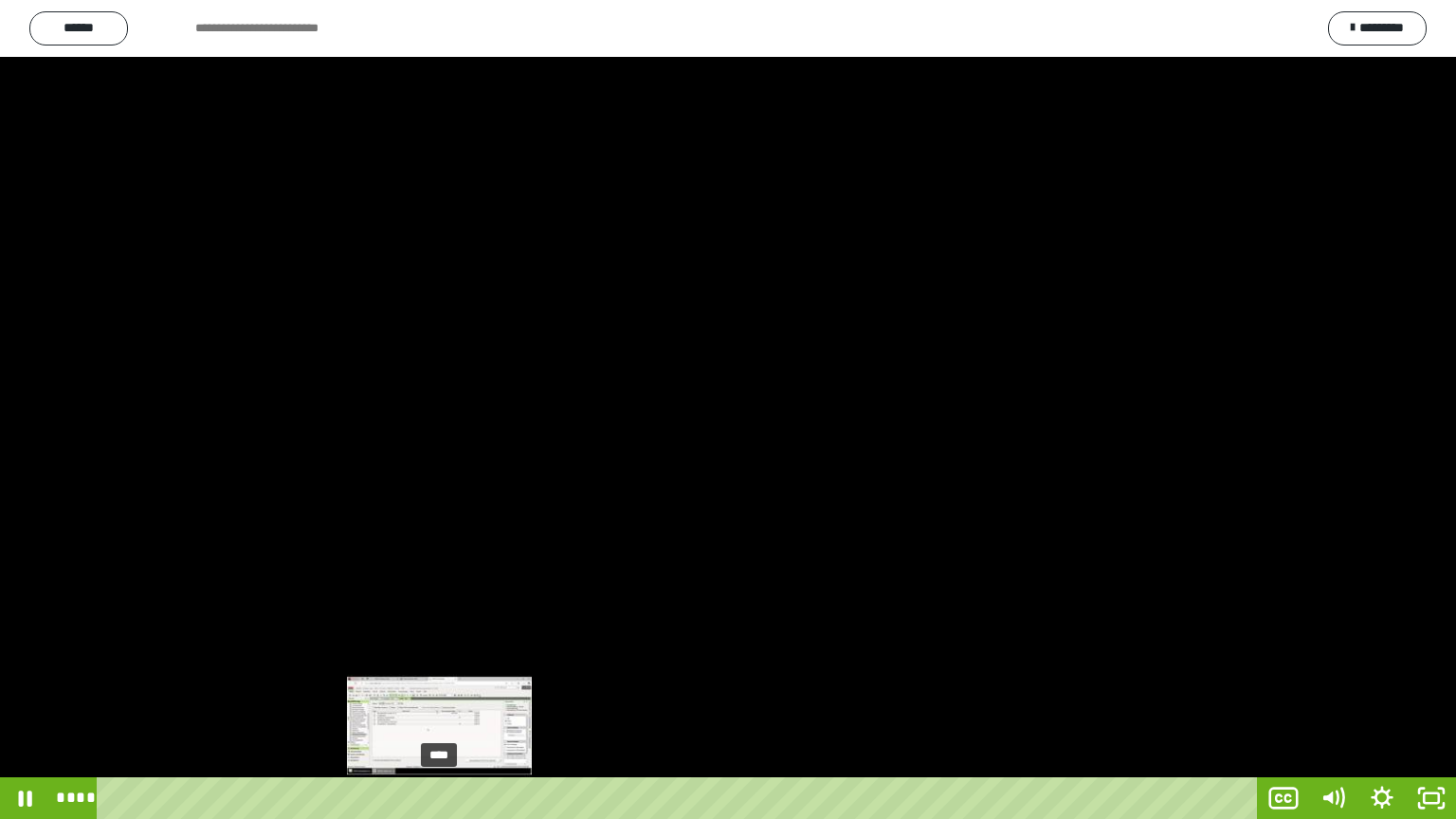 click on "****" at bounding box center [681, 798] 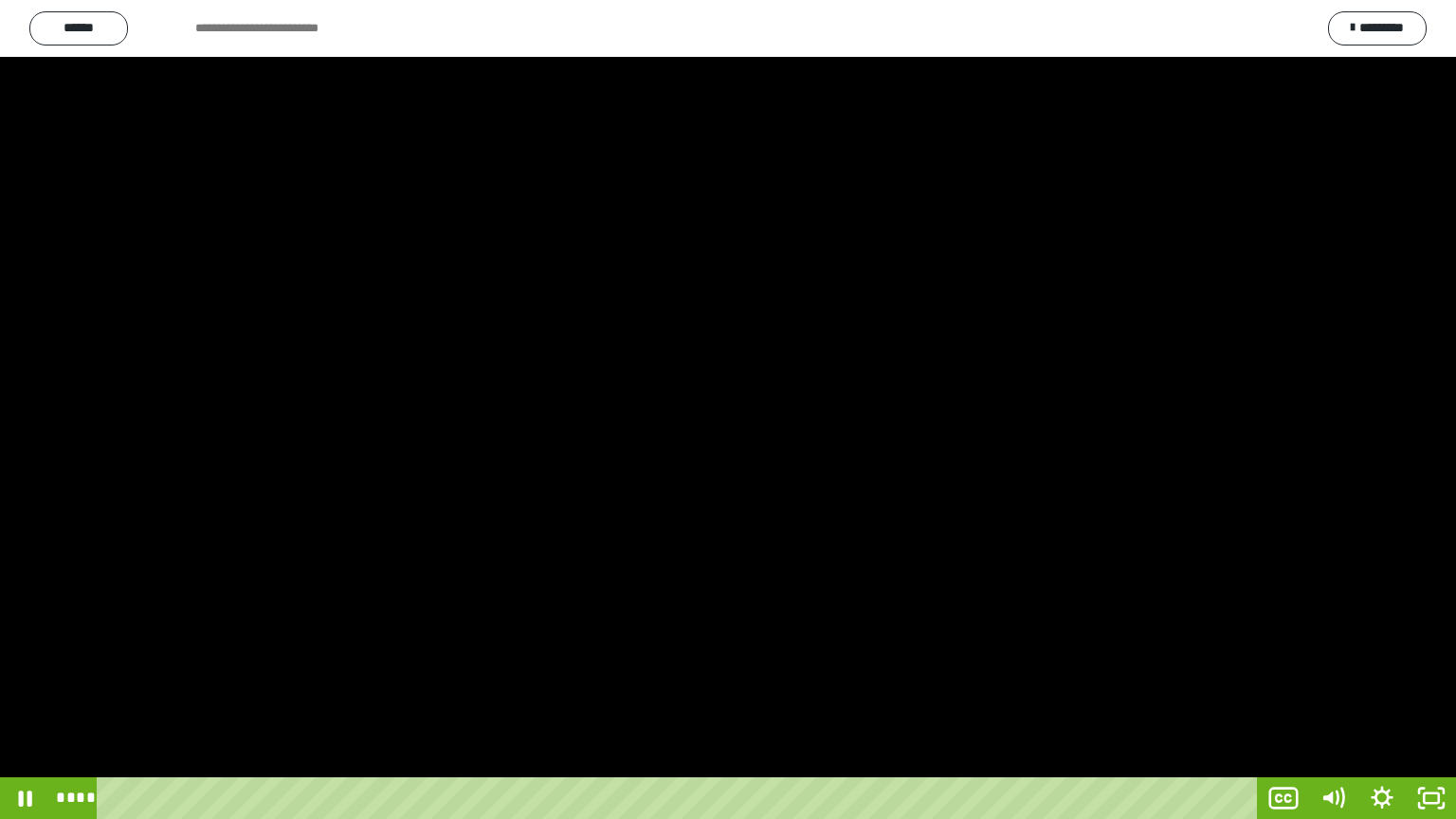 click at bounding box center (728, 410) 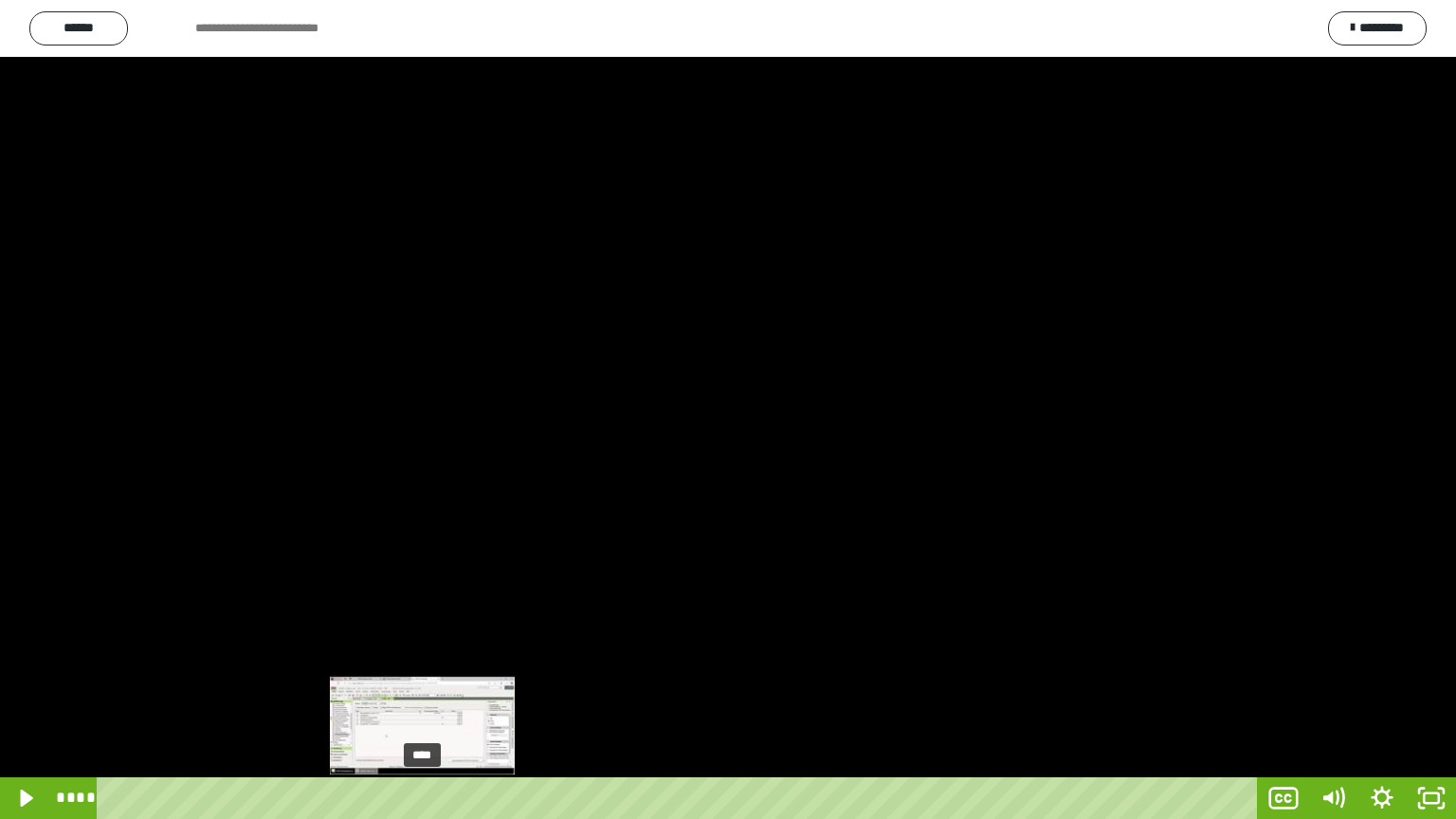 click on "****" at bounding box center [681, 798] 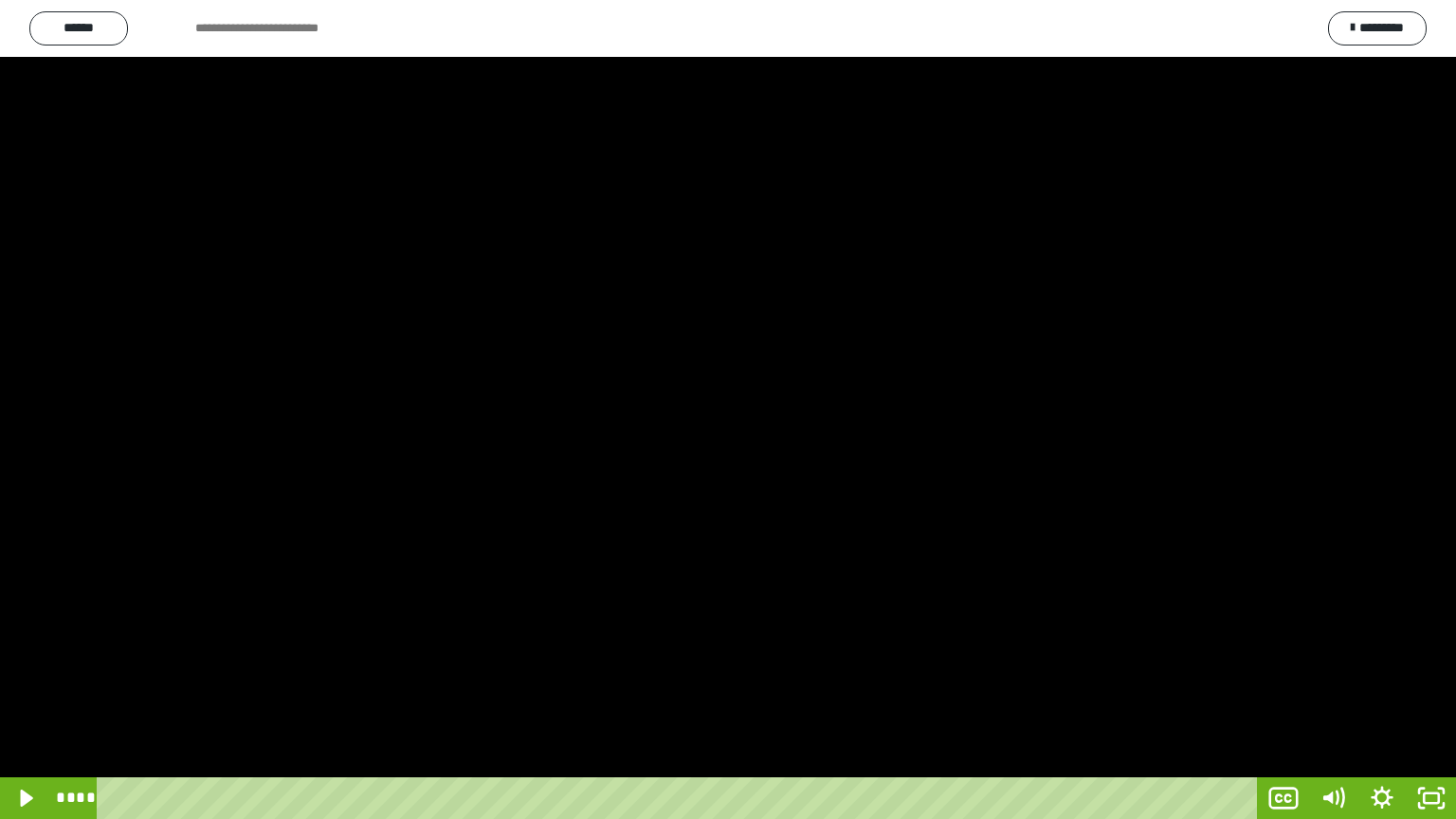 click at bounding box center [728, 410] 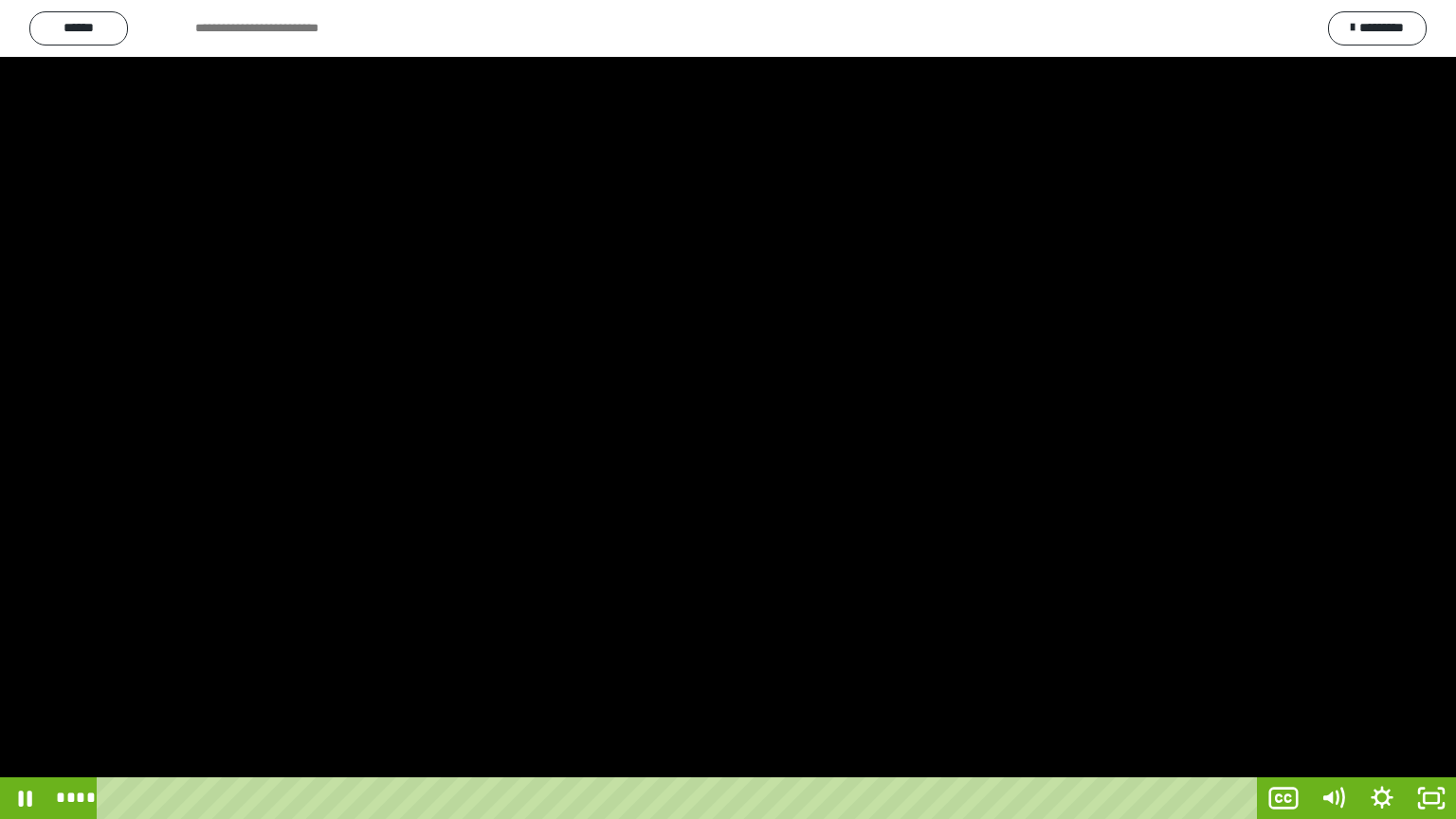 click at bounding box center [728, 410] 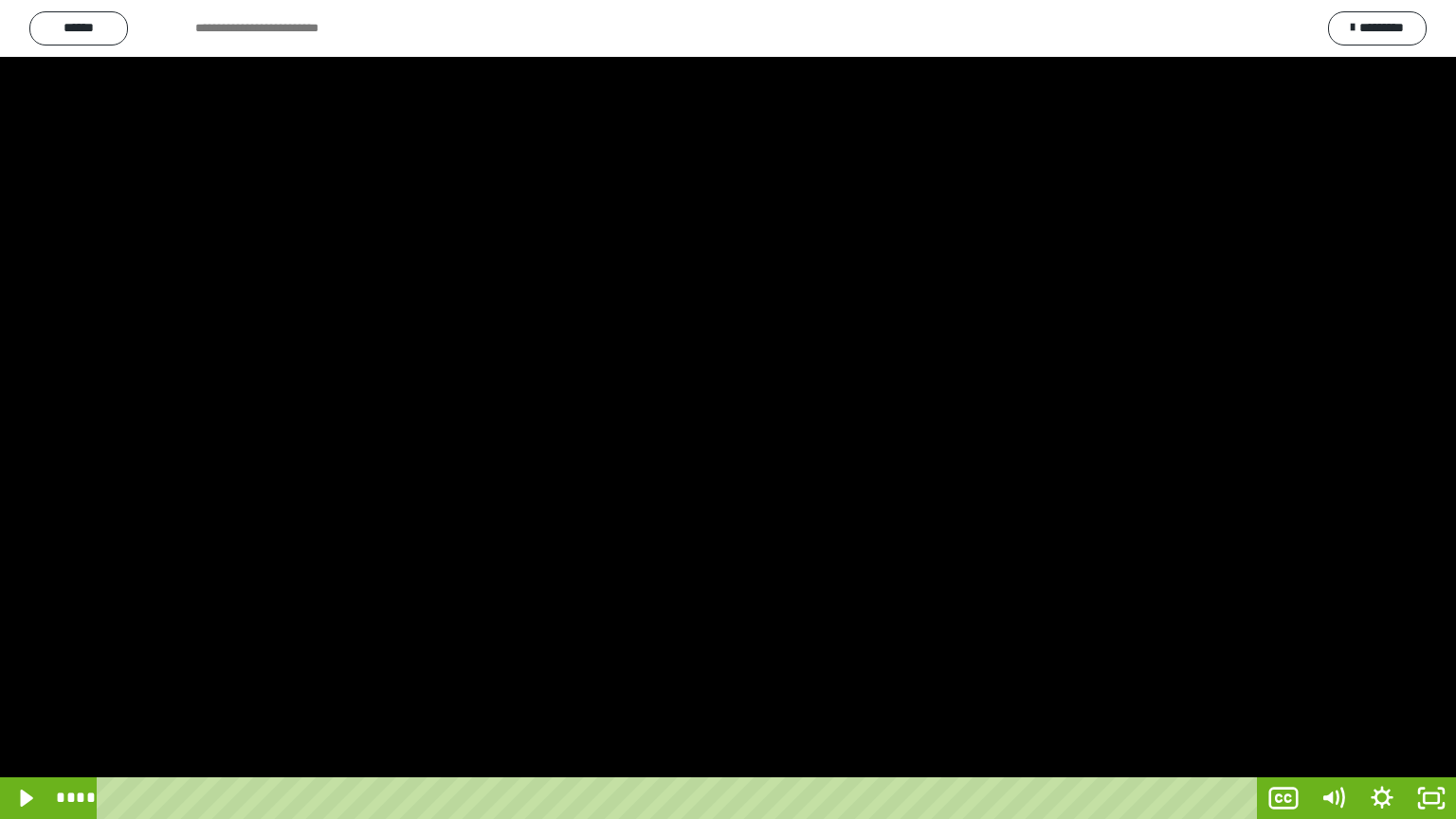 click at bounding box center (728, 410) 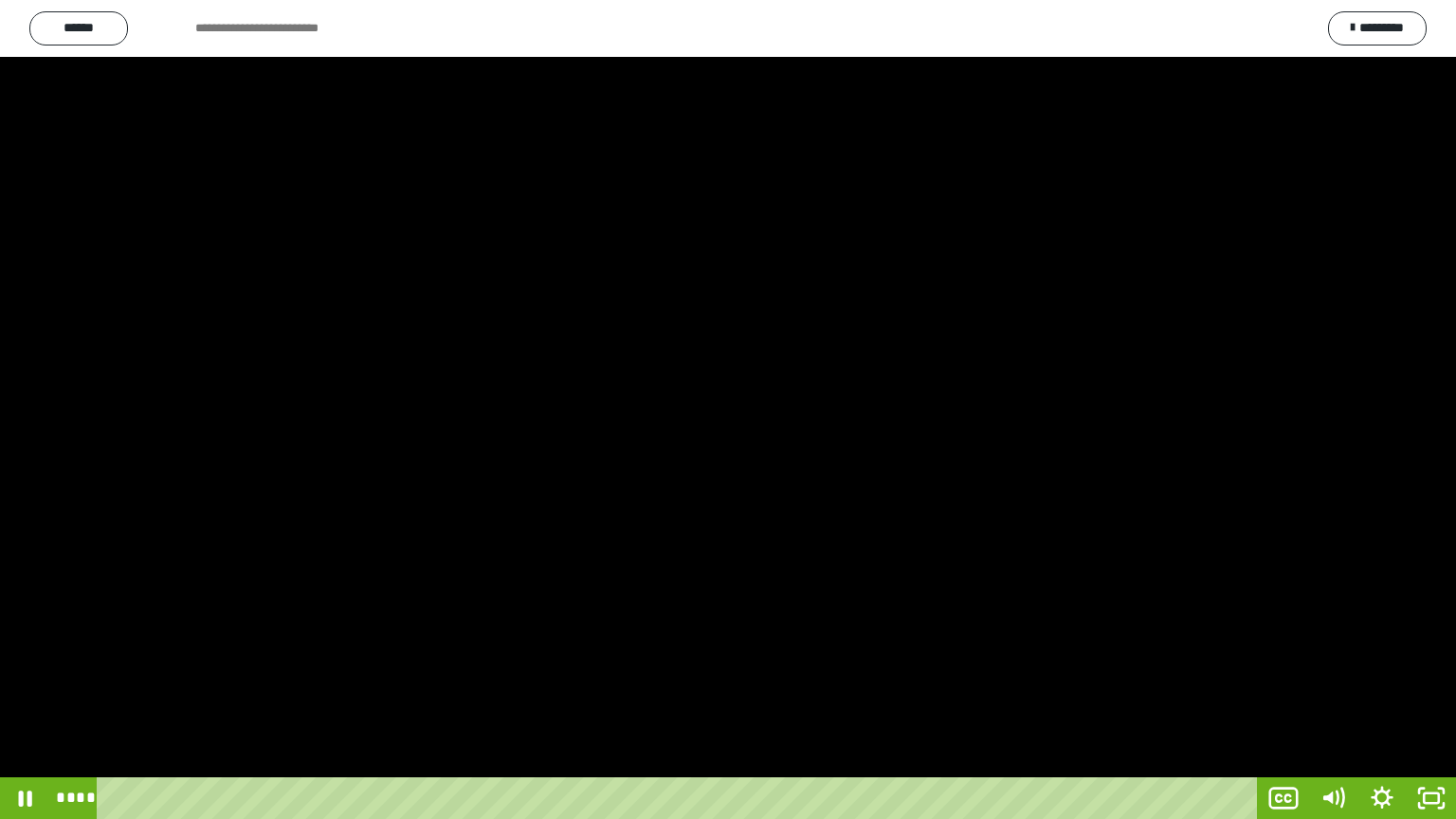 click at bounding box center [728, 410] 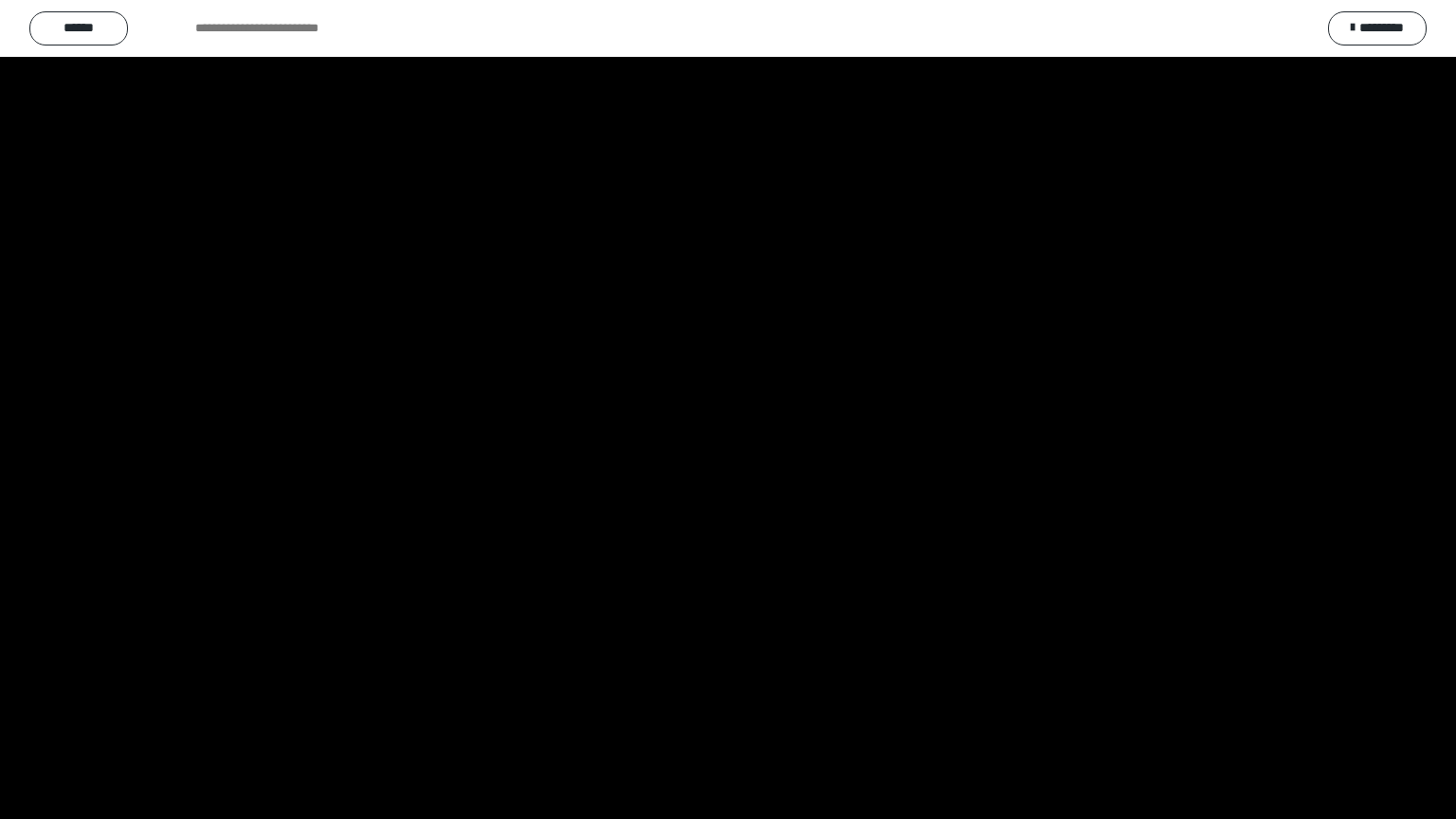 click at bounding box center [728, 410] 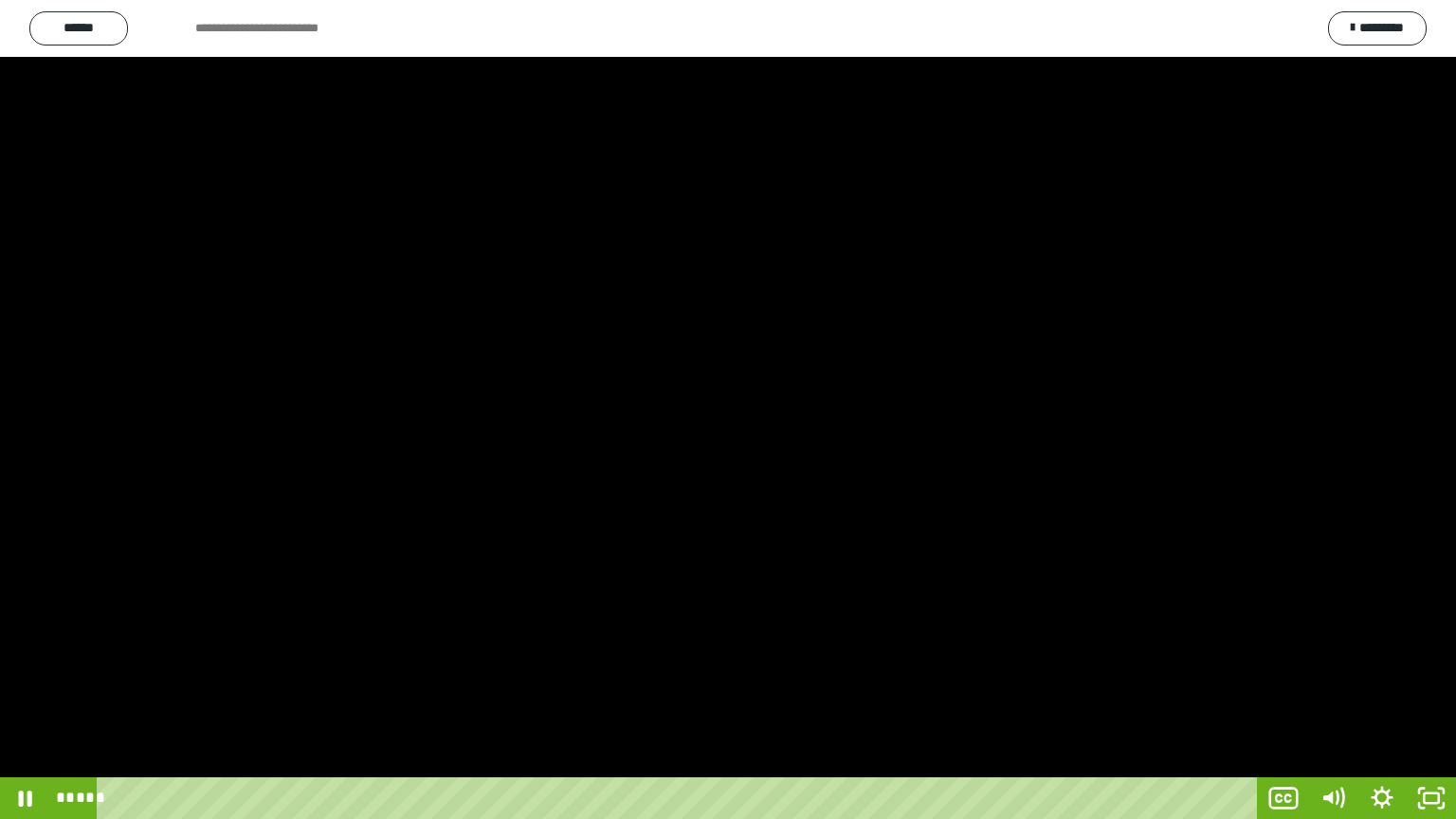click at bounding box center (728, 410) 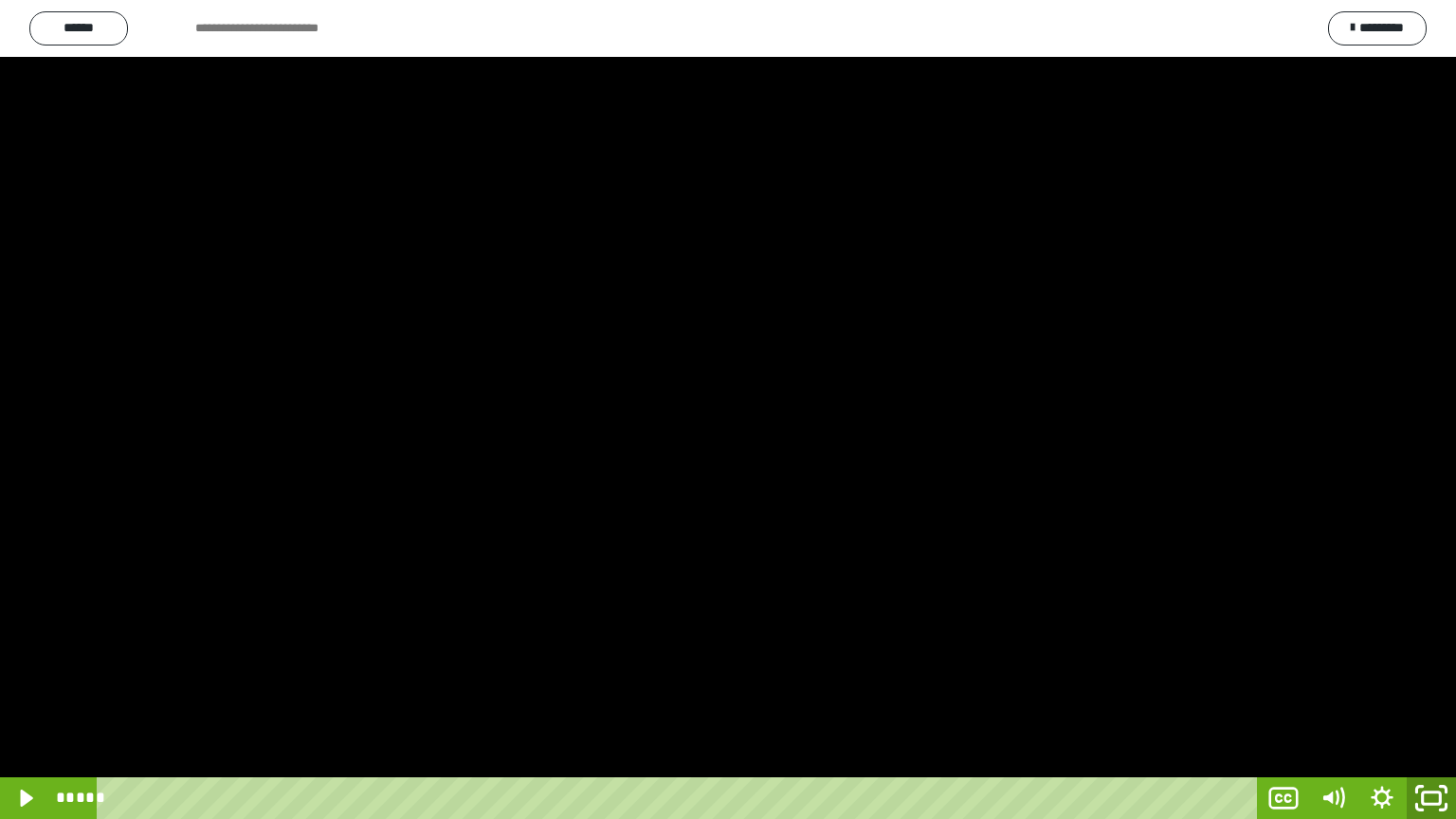 click 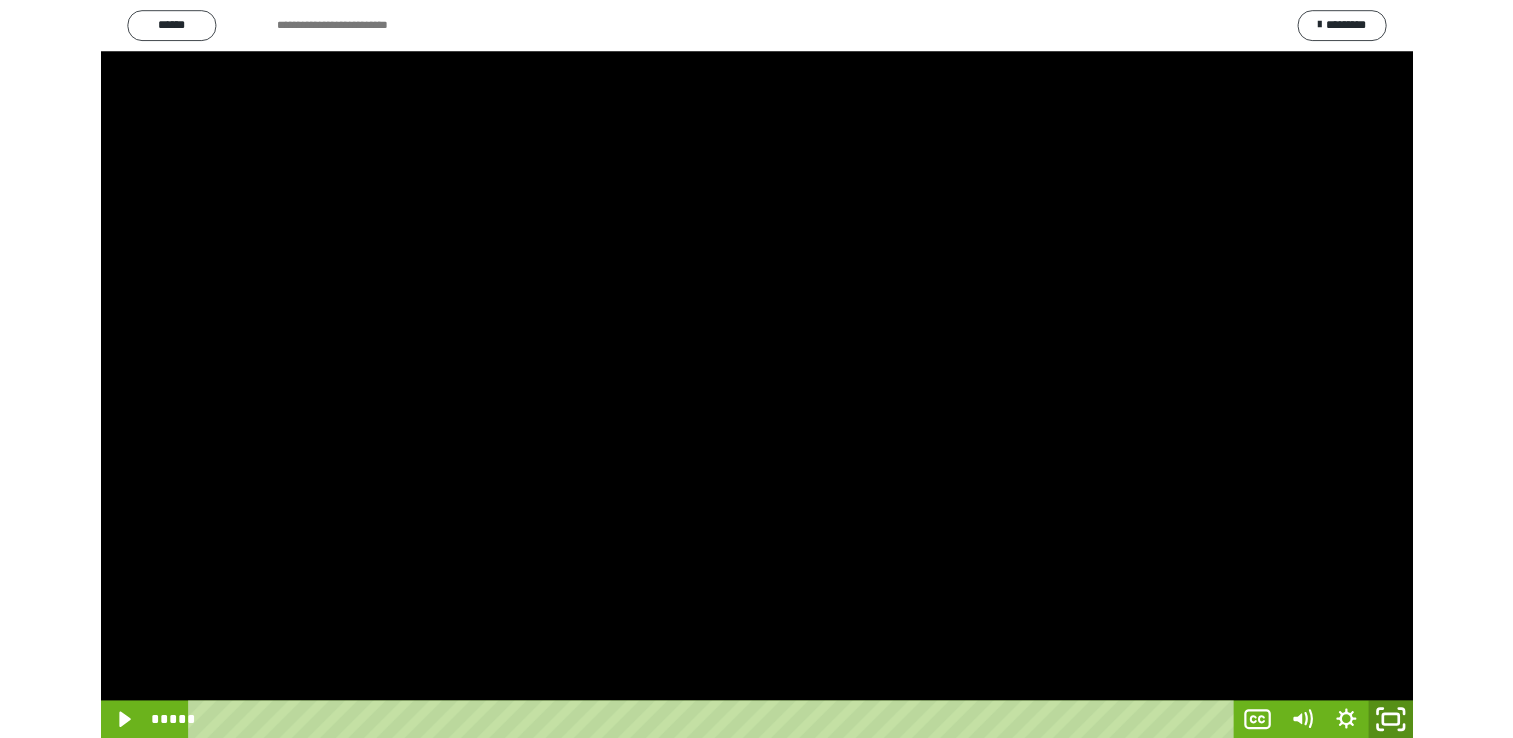 scroll, scrollTop: 176, scrollLeft: 0, axis: vertical 